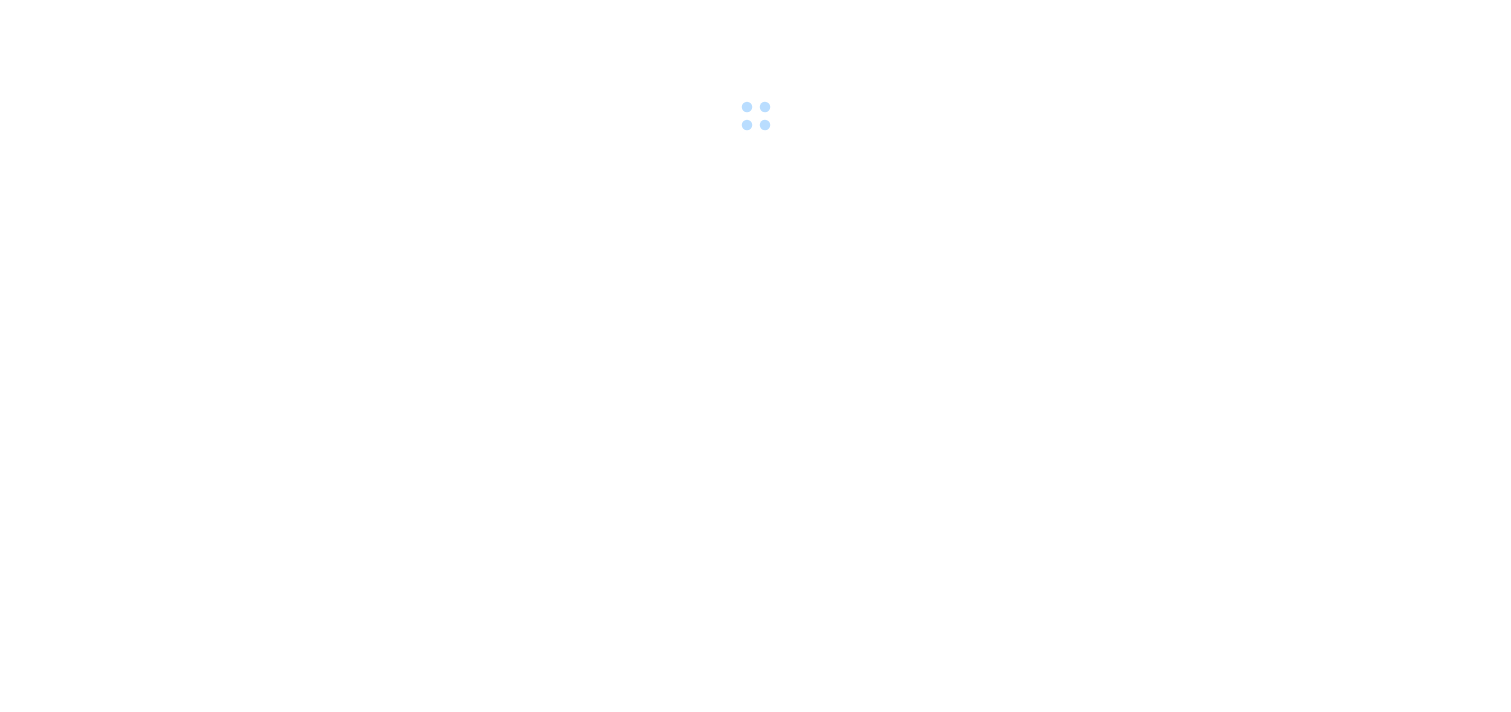 scroll, scrollTop: 0, scrollLeft: 0, axis: both 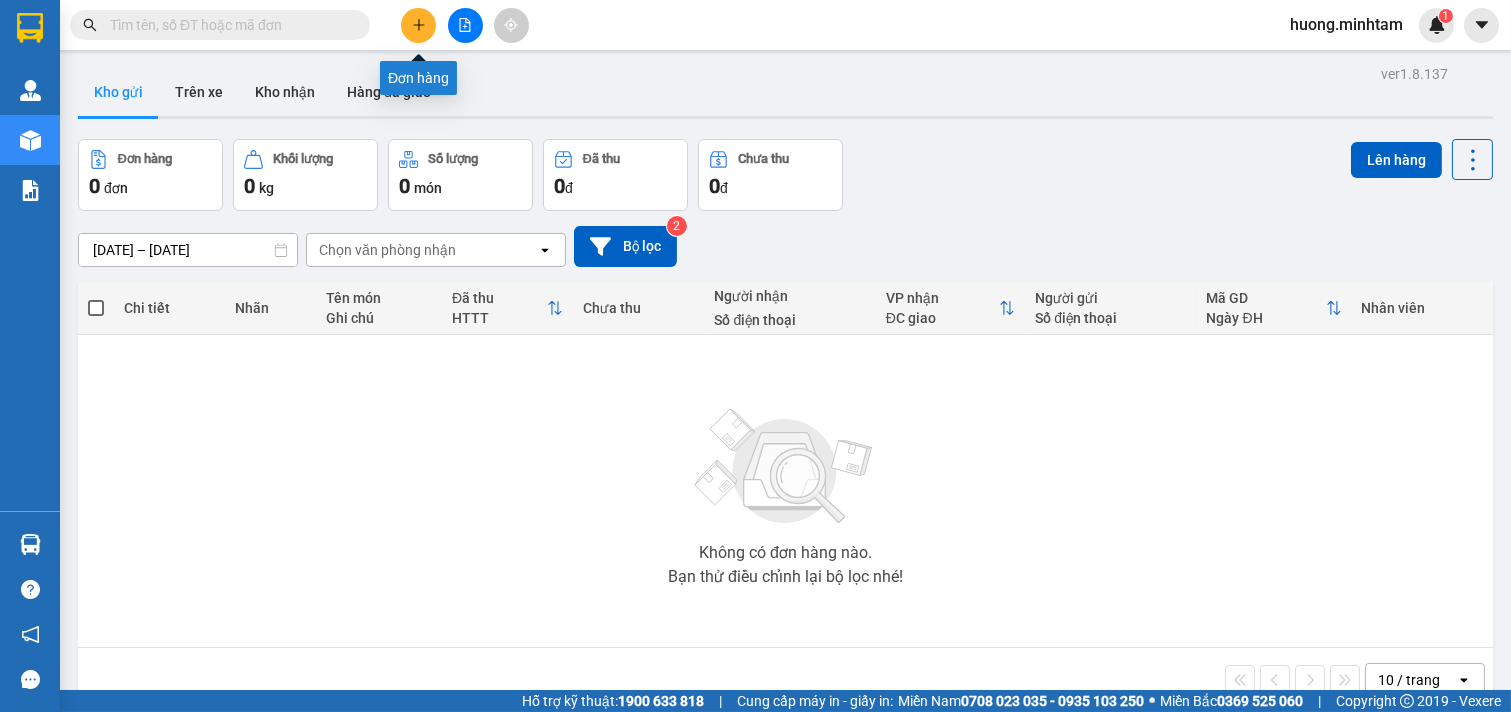 click 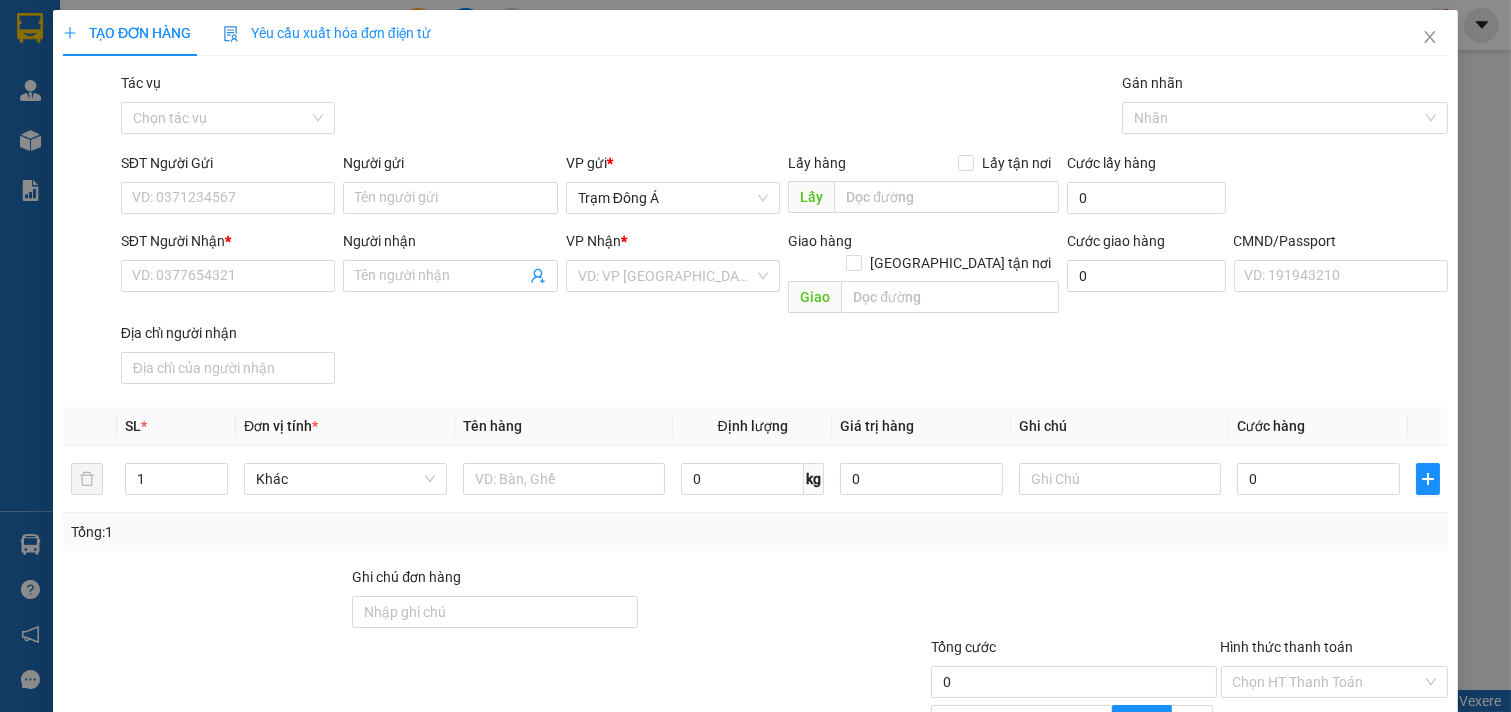 click on "Người gửi Tên người gửi" at bounding box center (450, 187) 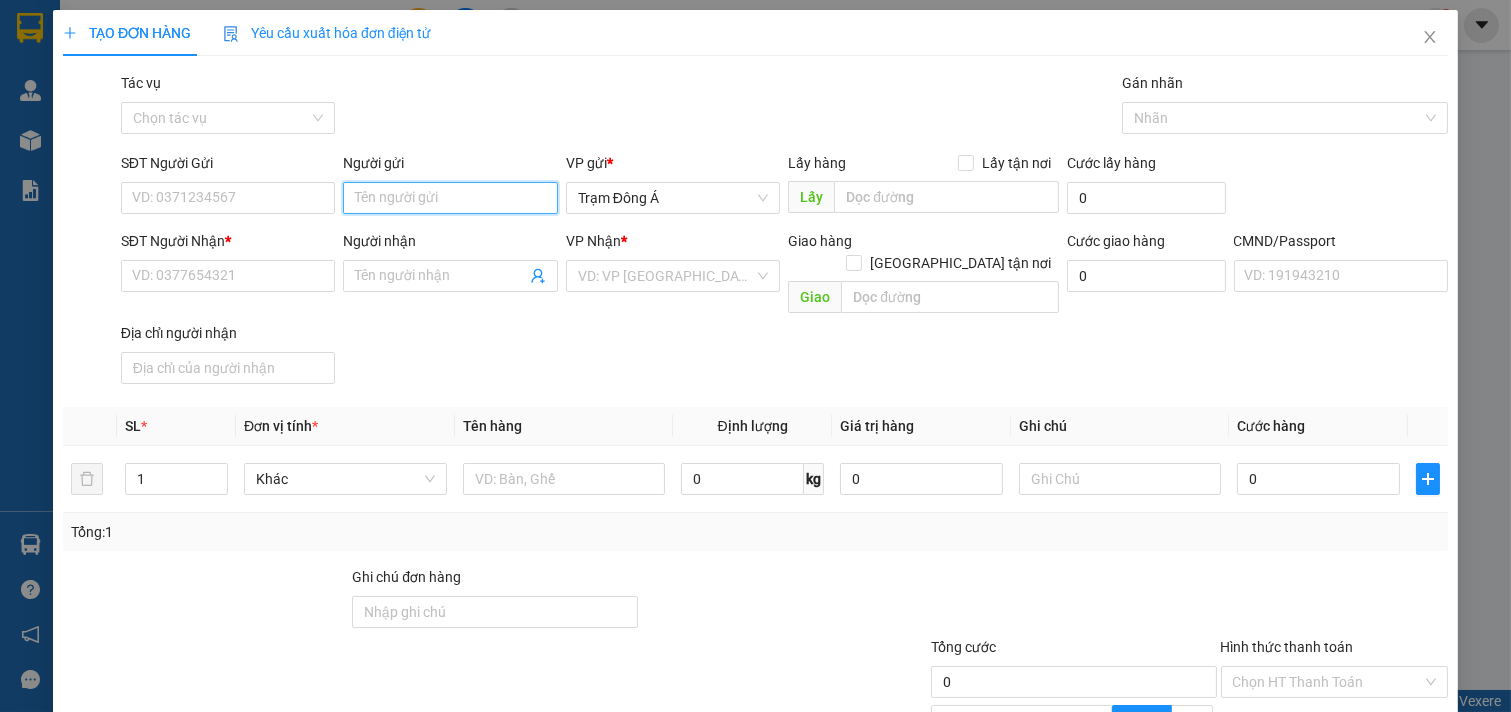 click on "Người gửi" at bounding box center (450, 198) 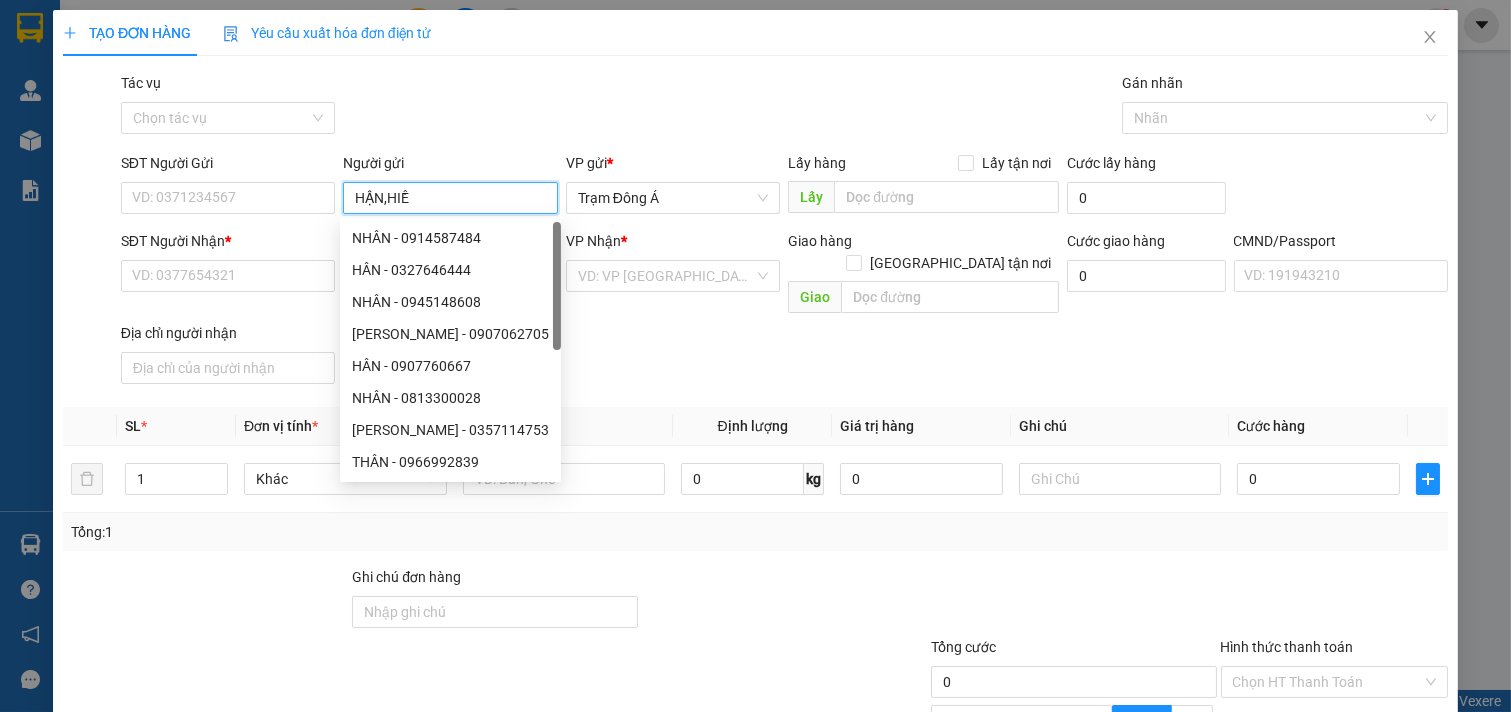type on "HẬN,HIỀN" 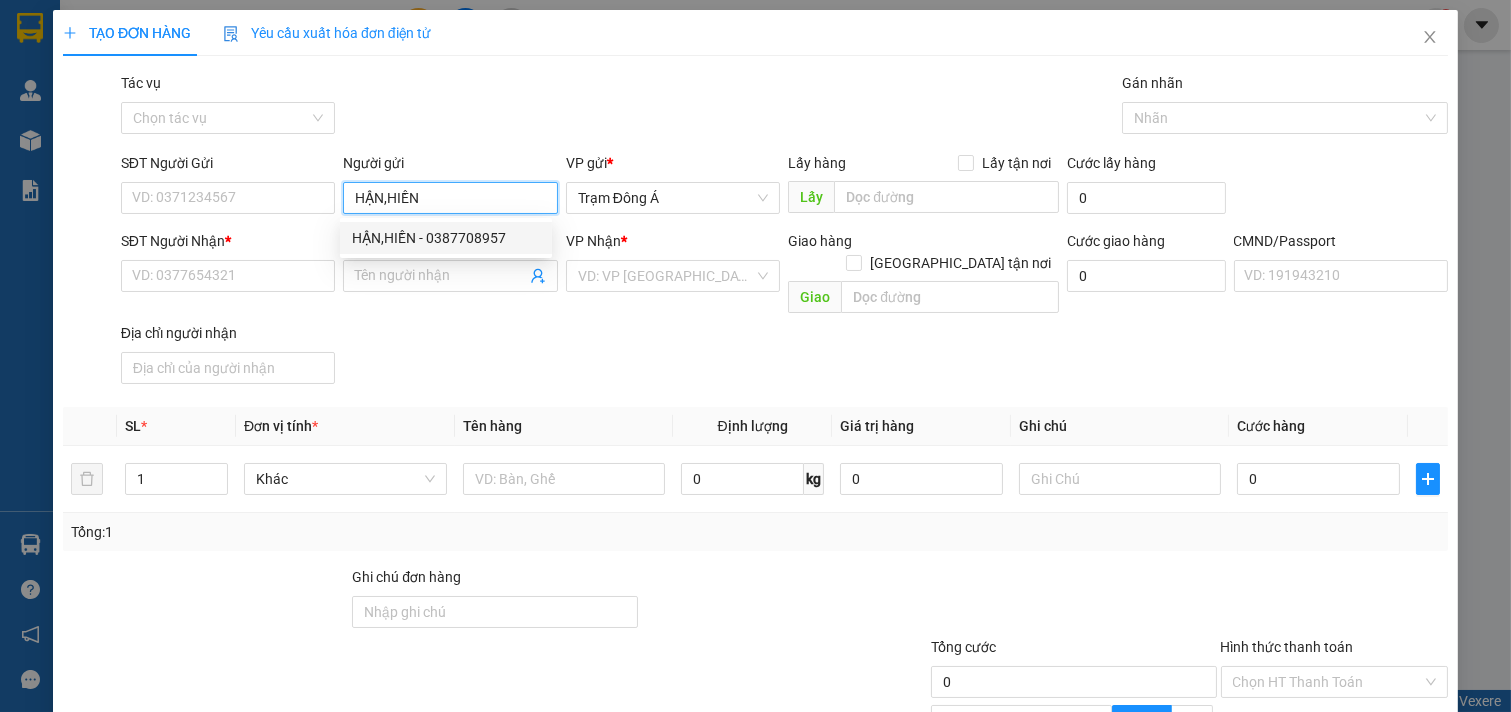 click on "HẬN,HIỀN - 0387708957" at bounding box center [446, 238] 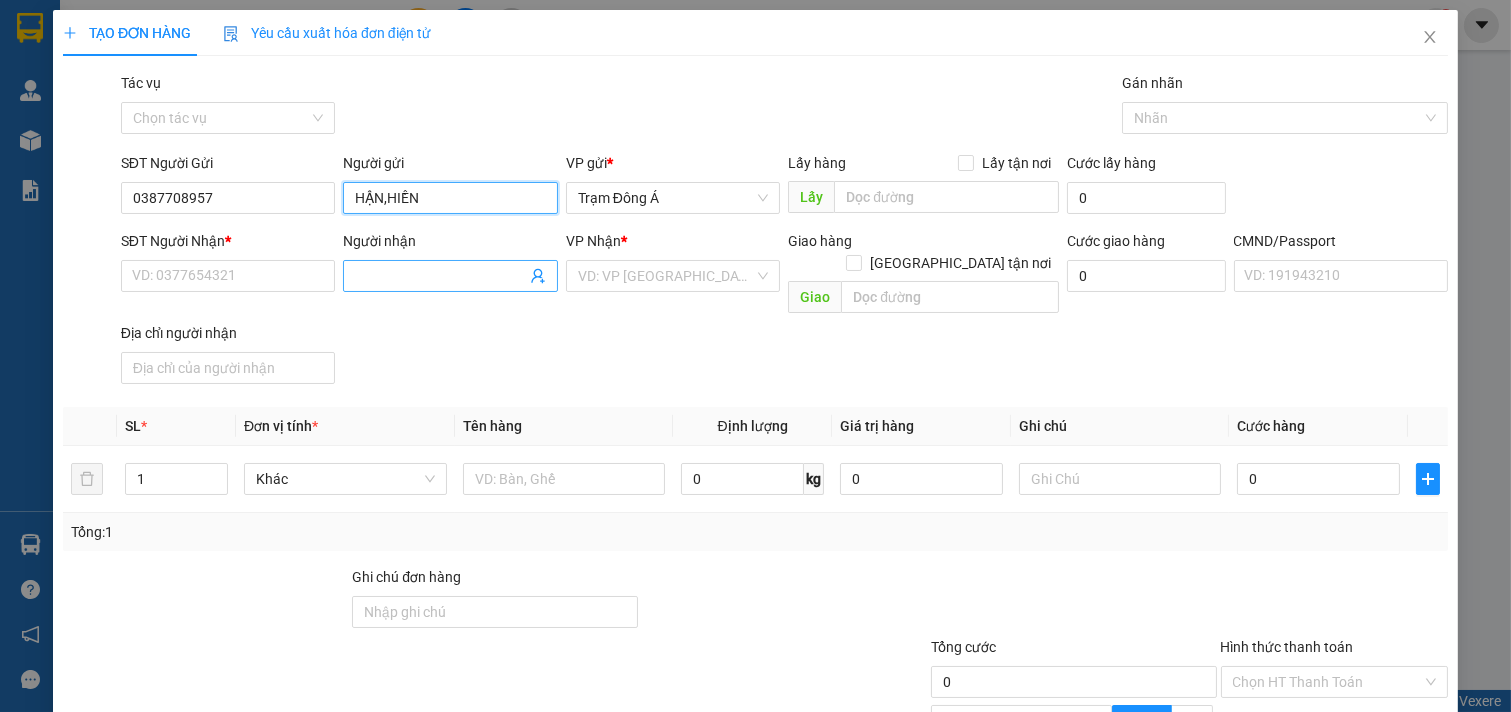 type on "HẬN,HIỀN" 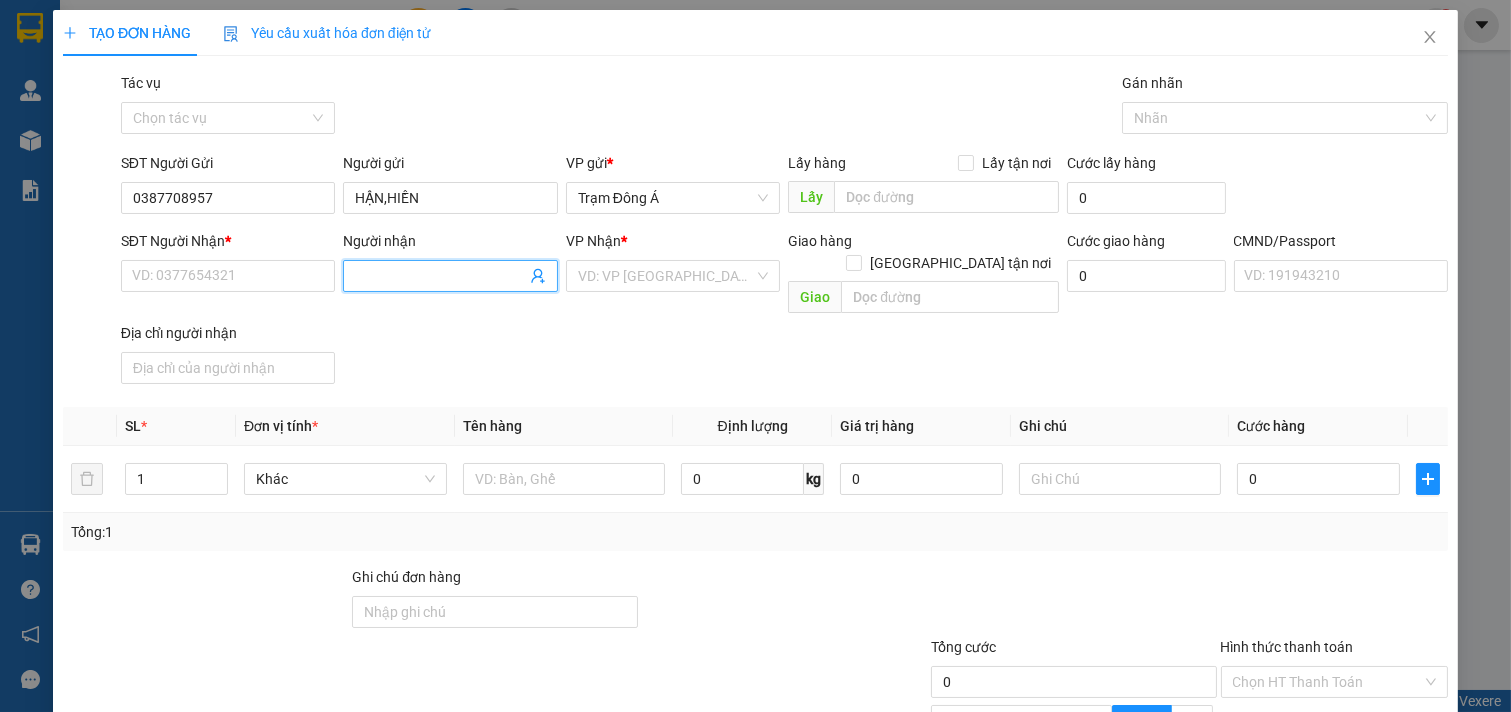 click 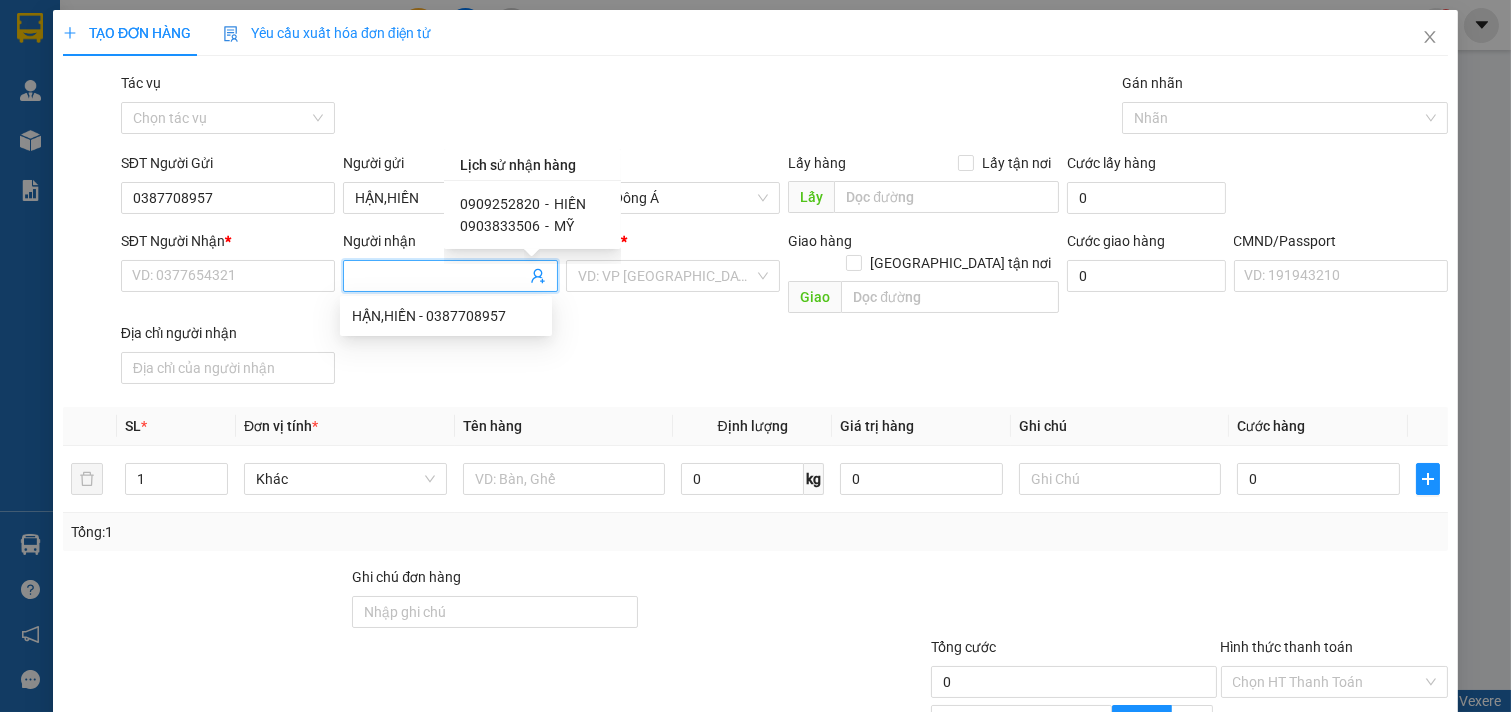 click on "0909252820" at bounding box center (500, 204) 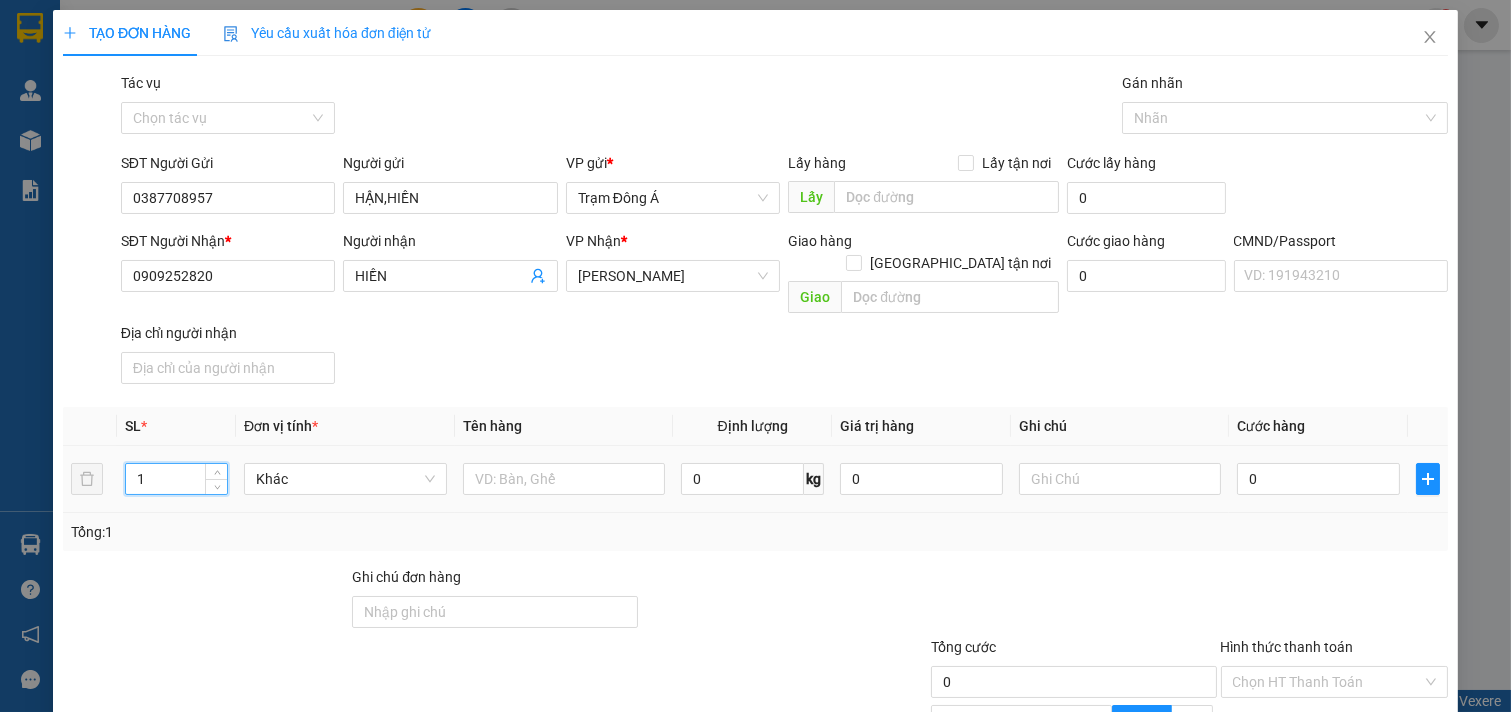 drag, startPoint x: 158, startPoint y: 448, endPoint x: 72, endPoint y: 483, distance: 92.84934 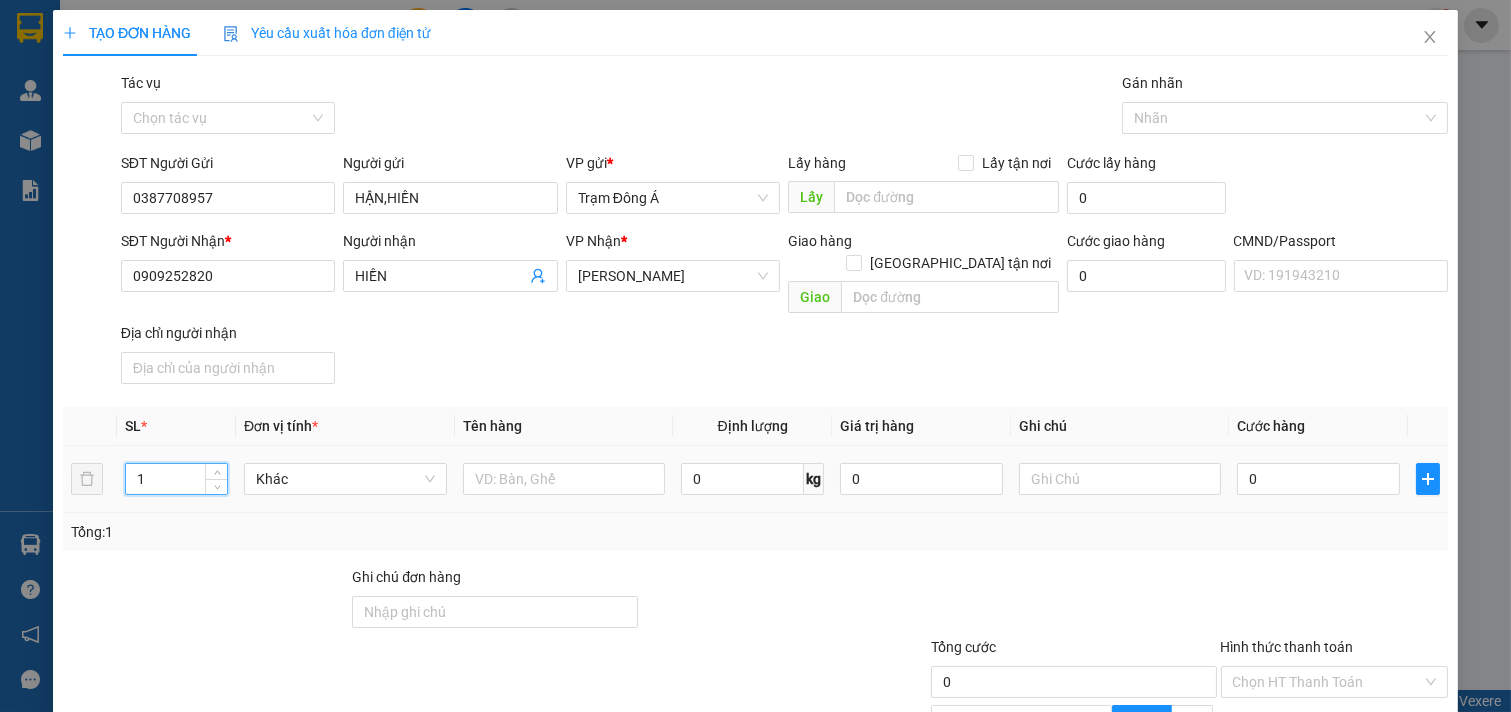 click on "TẠO ĐƠN HÀNG Yêu cầu xuất hóa đơn điện tử Transit Pickup Surcharge Ids Transit Deliver Surcharge Ids Transit Deliver Surcharge Transit Deliver Surcharge Gói vận chuyển  * Tiêu chuẩn Tác vụ Chọn tác vụ Gán nhãn   Nhãn SĐT Người Gửi 0387708957 Người gửi HẬN,HIỀN VP gửi  * Trạm Đông Á Lấy hàng Lấy tận nơi Lấy Cước lấy hàng 0 SĐT Người Nhận  * 0909252820 Người nhận HIỀN VP Nhận  * [PERSON_NAME] Giao hàng [GEOGRAPHIC_DATA] tận nơi Giao Cước giao hàng 0 CMND/Passport VD: [PASSPORT] Địa chỉ người nhận SL  * Đơn vị tính  * Tên hàng  Định lượng Giá trị hàng Ghi chú Cước hàng                   1 Khác 0 kg 0 0 Tổng:  1 Ghi chú đơn hàng Tổng cước 0 Hình thức thanh toán Chọn HT Thanh Toán Giảm giá 0 VND % Discount 0 Số tiền thu trước 0 Chưa thanh toán 0 Chọn HT Thanh Toán Ghi chú nội bộ nhà xe Chi phí nội bộ 0 Lưu nháp Xóa Thông tin Lưu - -" at bounding box center [755, 356] 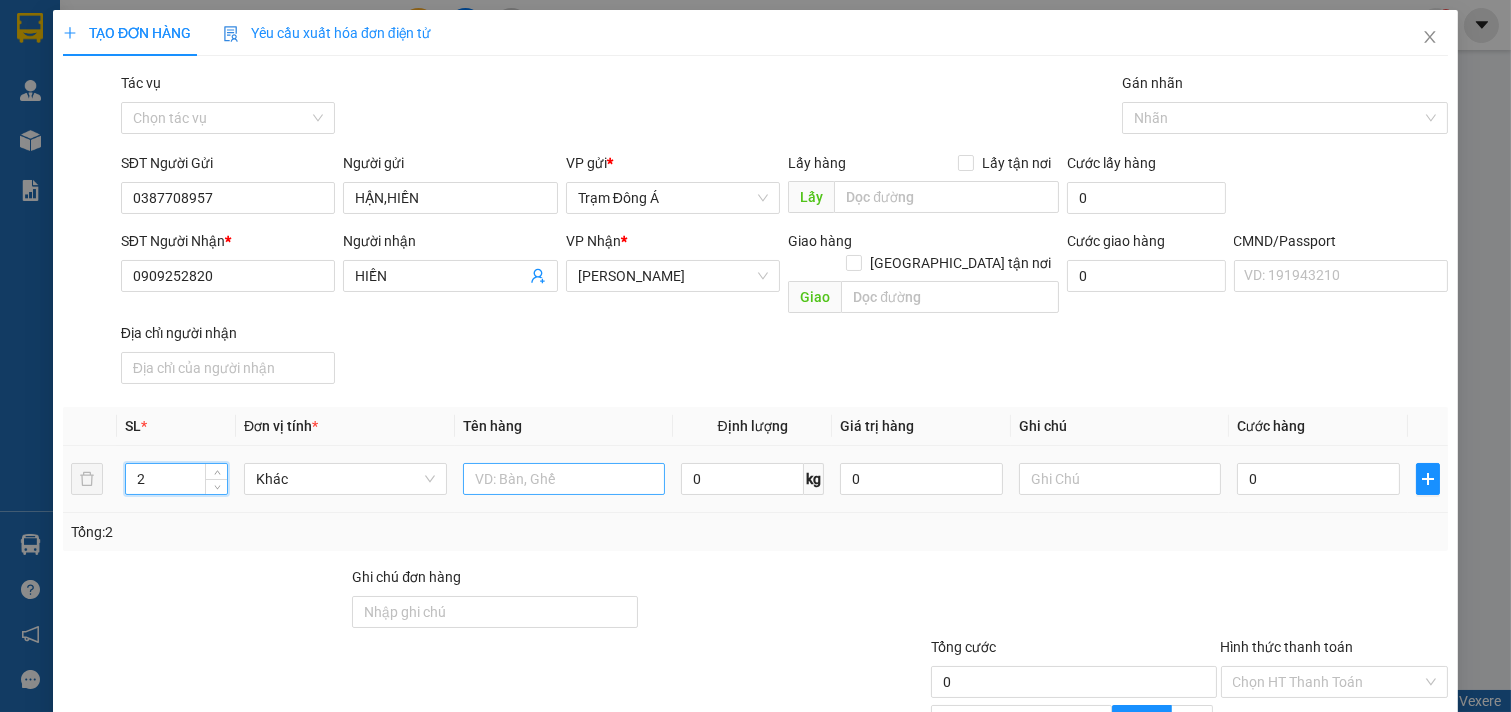 type on "2" 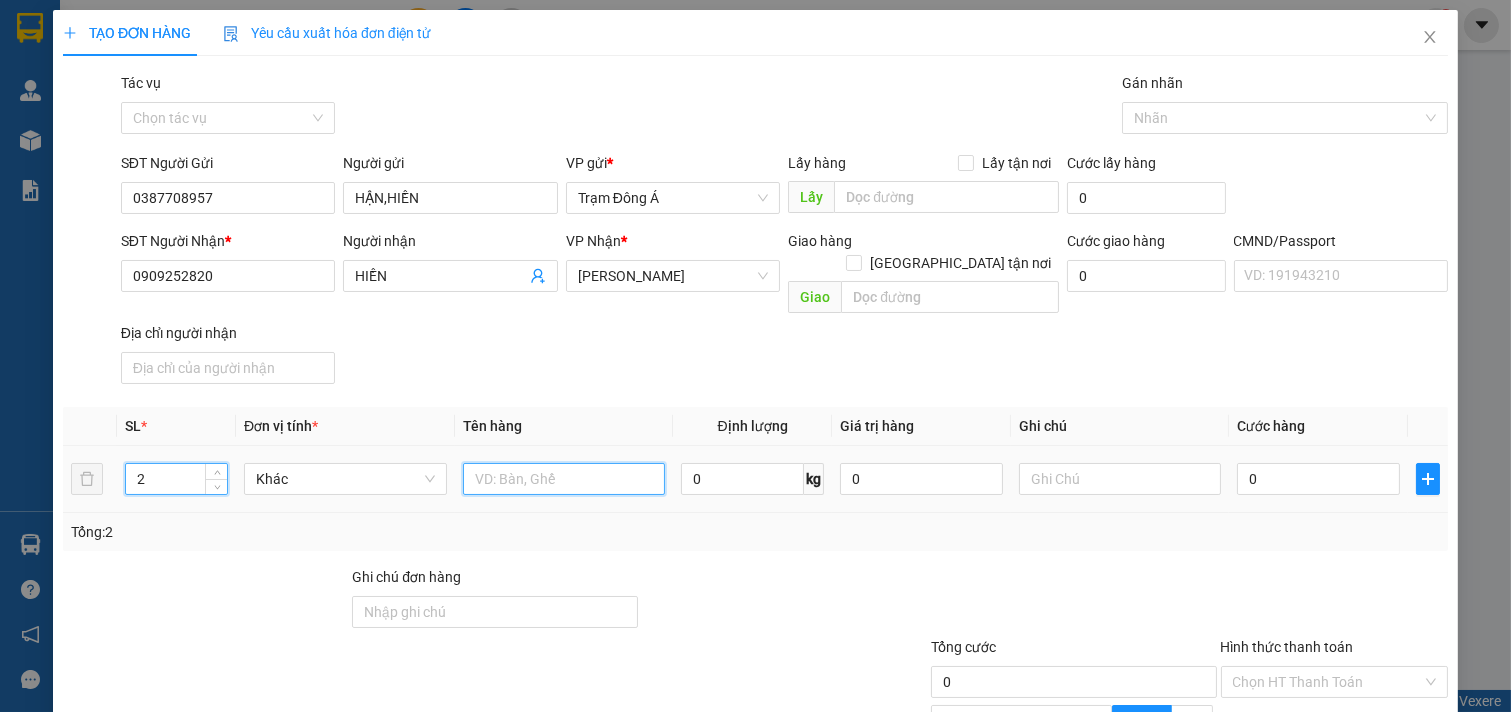 click at bounding box center (564, 479) 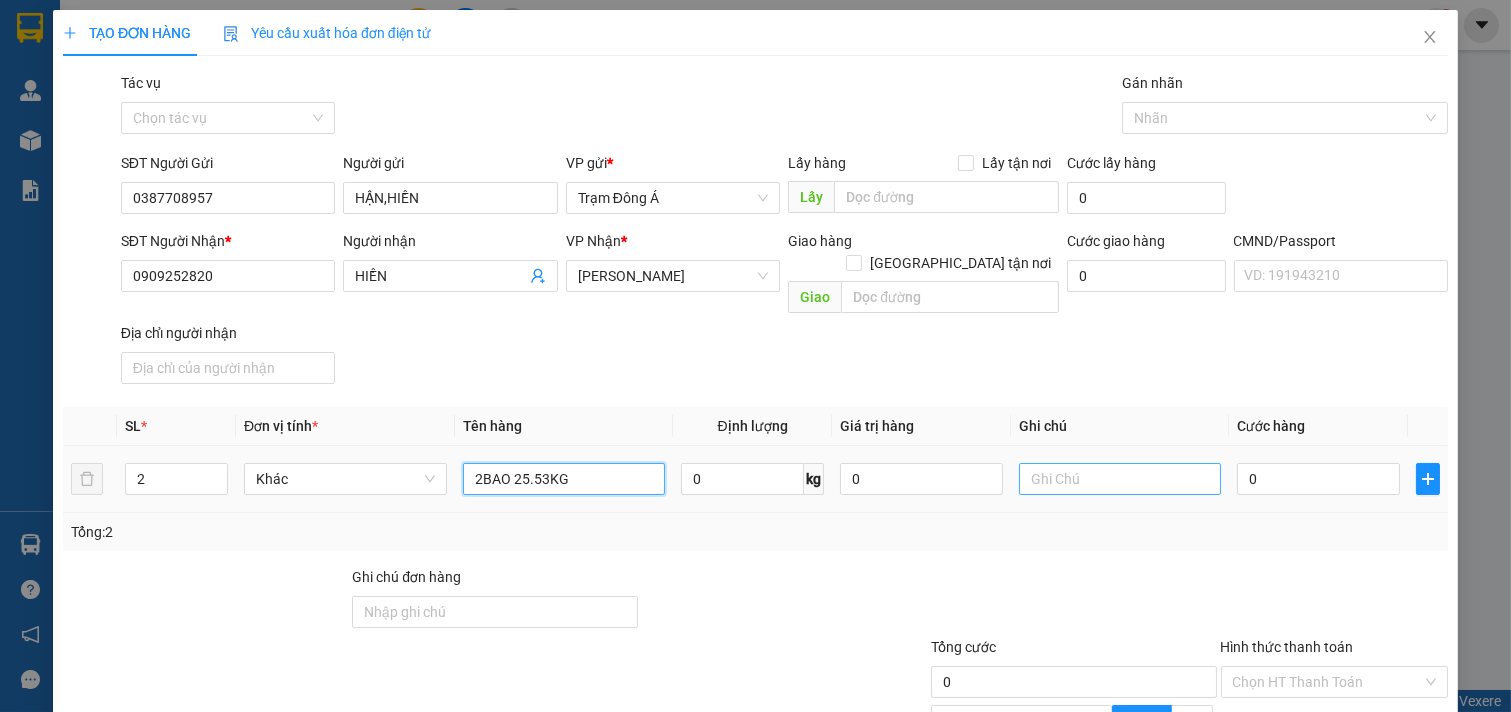 type on "2BAO 25.53KG" 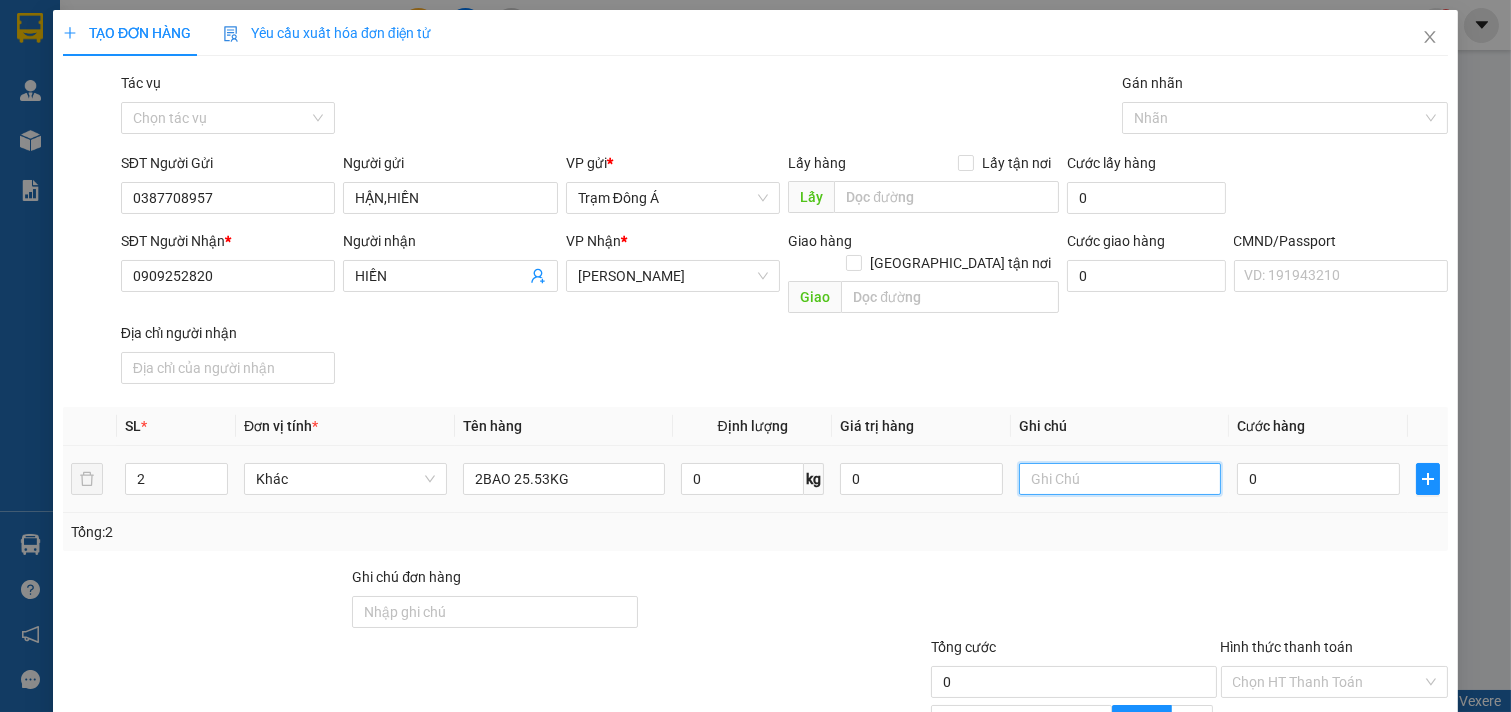 drag, startPoint x: 1080, startPoint y: 460, endPoint x: 1090, endPoint y: 457, distance: 10.440307 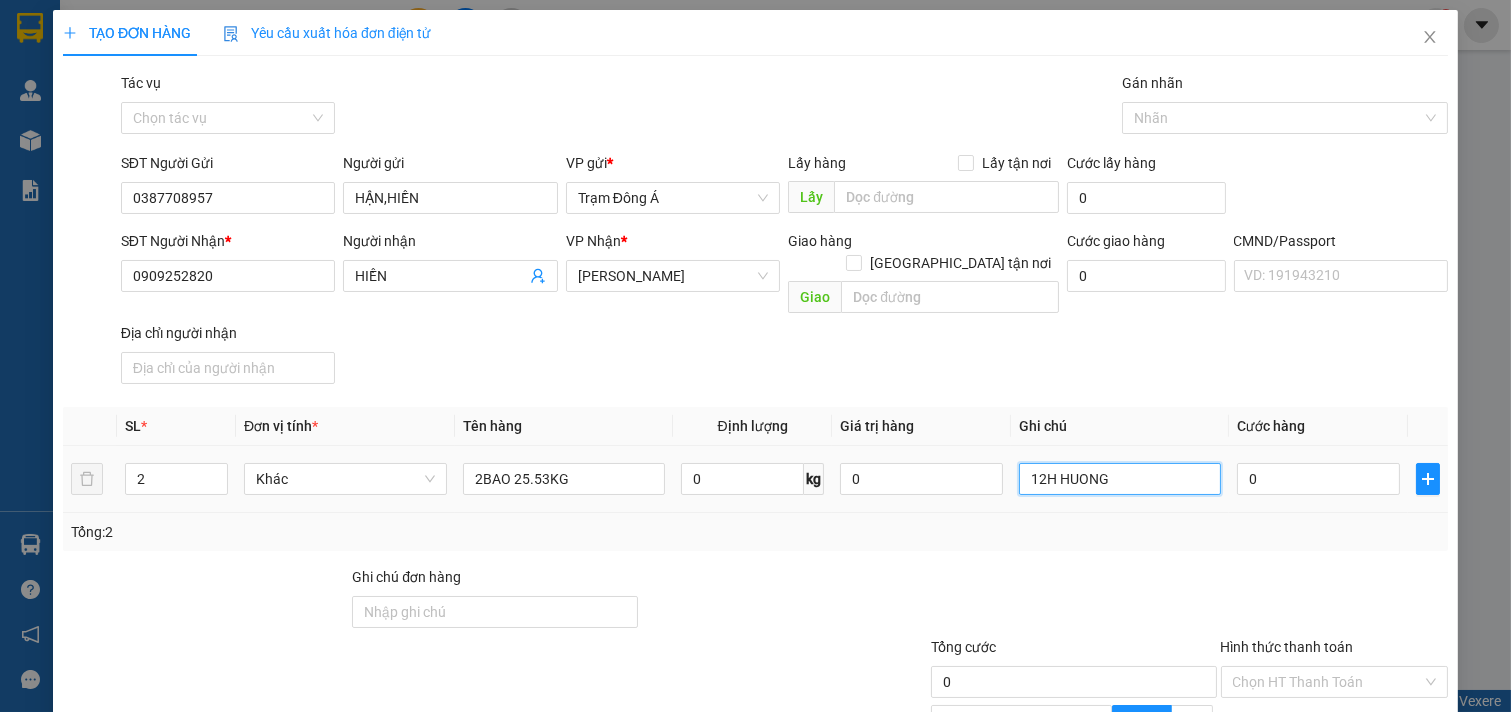 type on "12H HUONG" 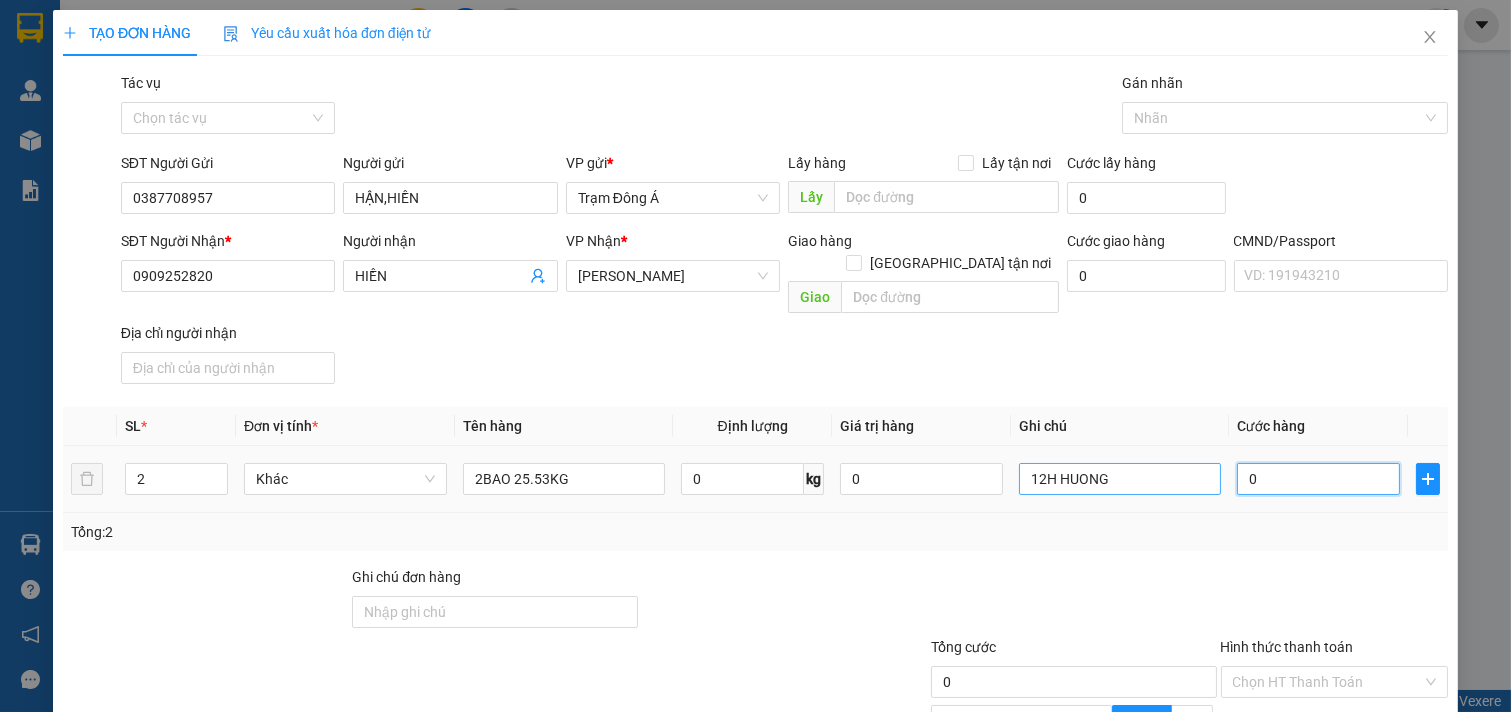 type on "1" 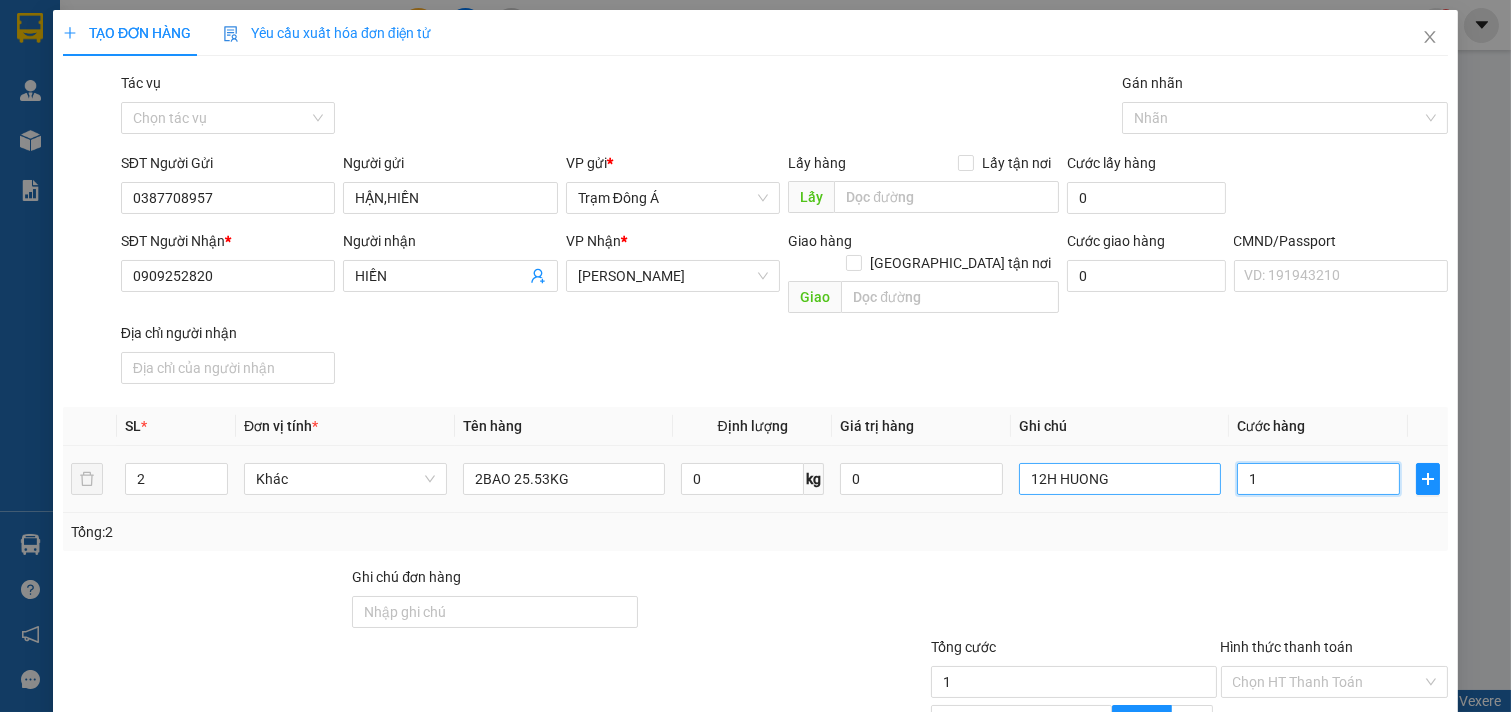 type on "12" 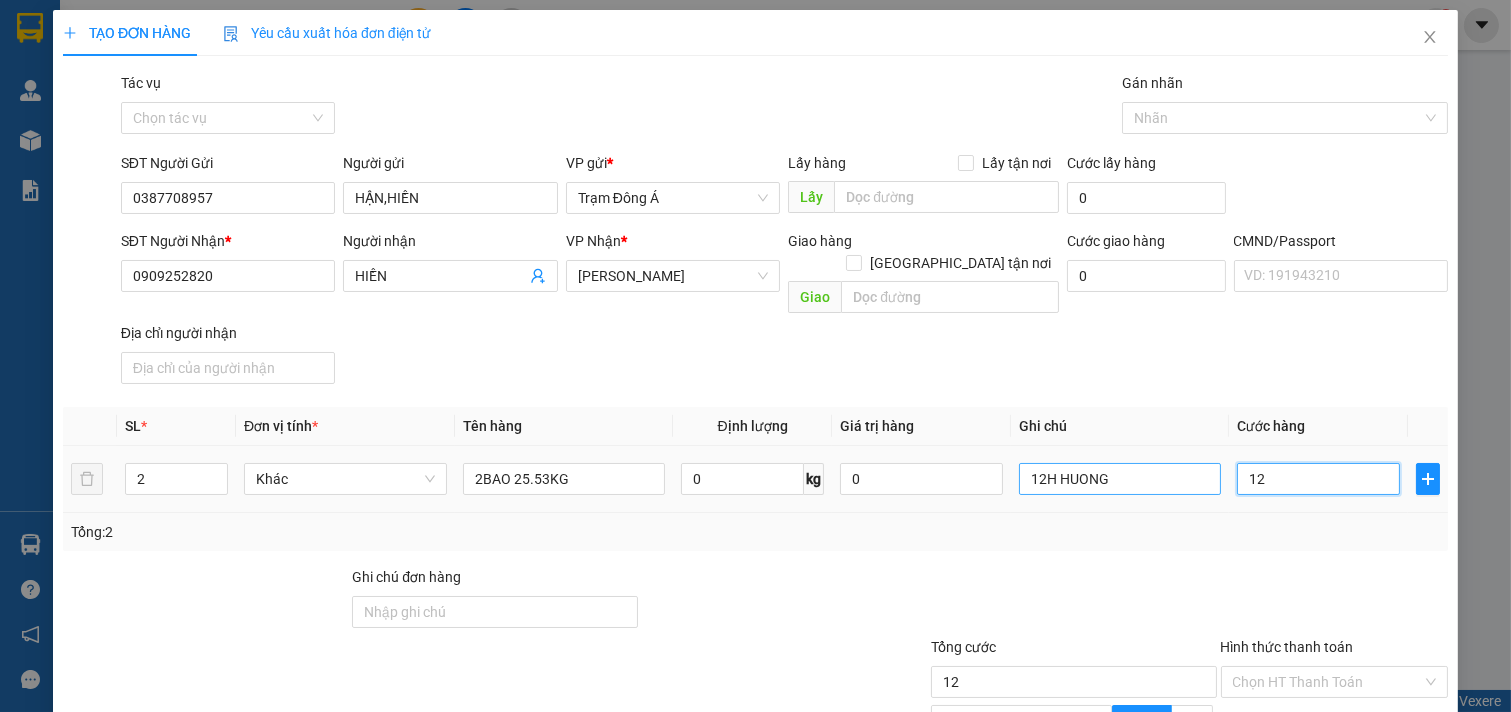 type on "120" 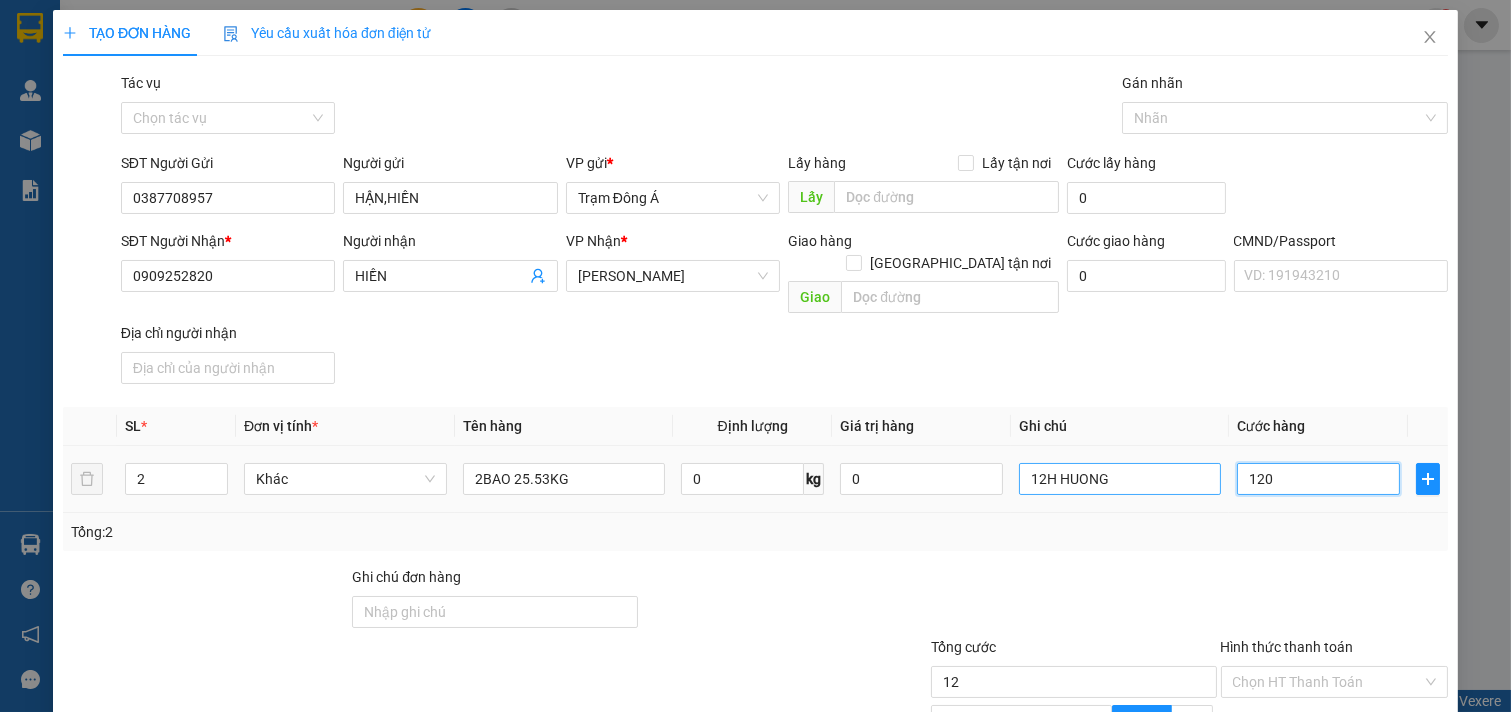 type on "120" 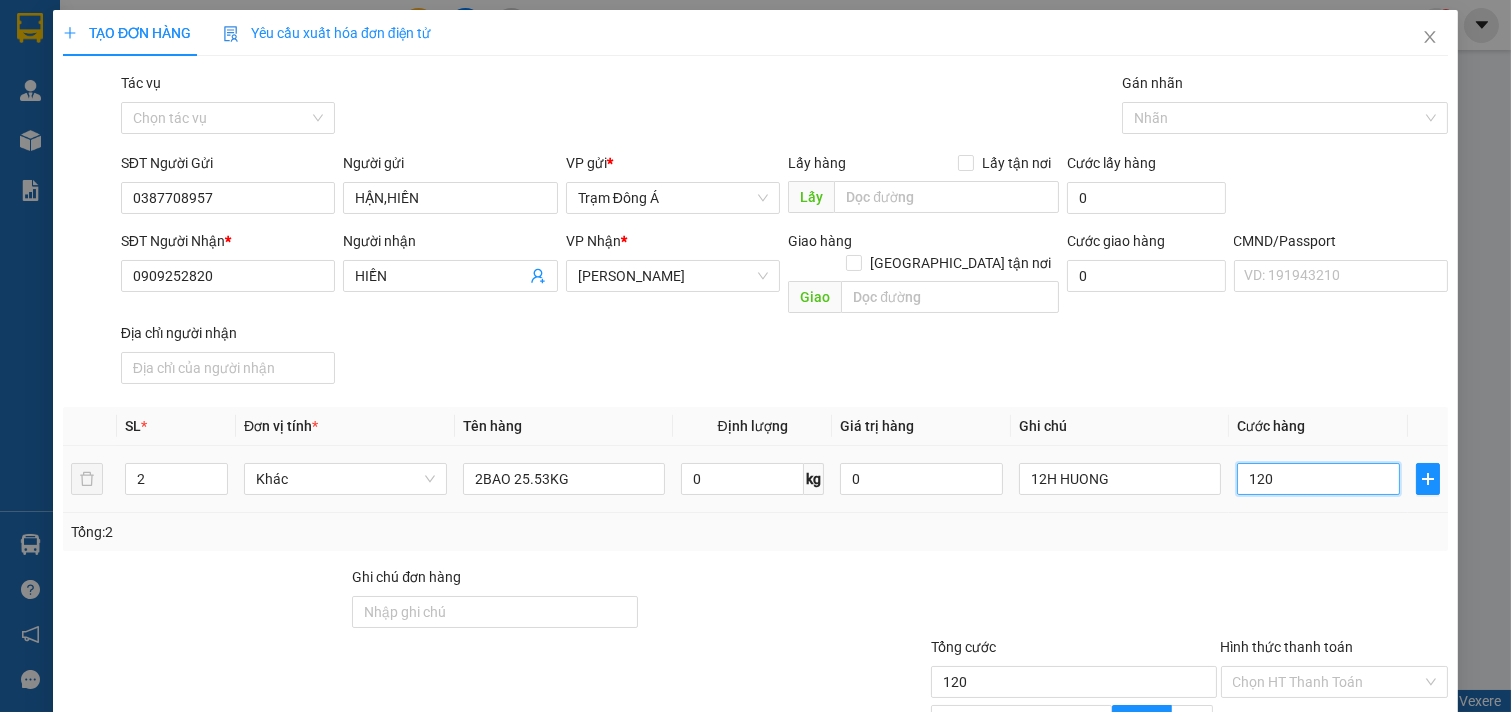 scroll, scrollTop: 200, scrollLeft: 0, axis: vertical 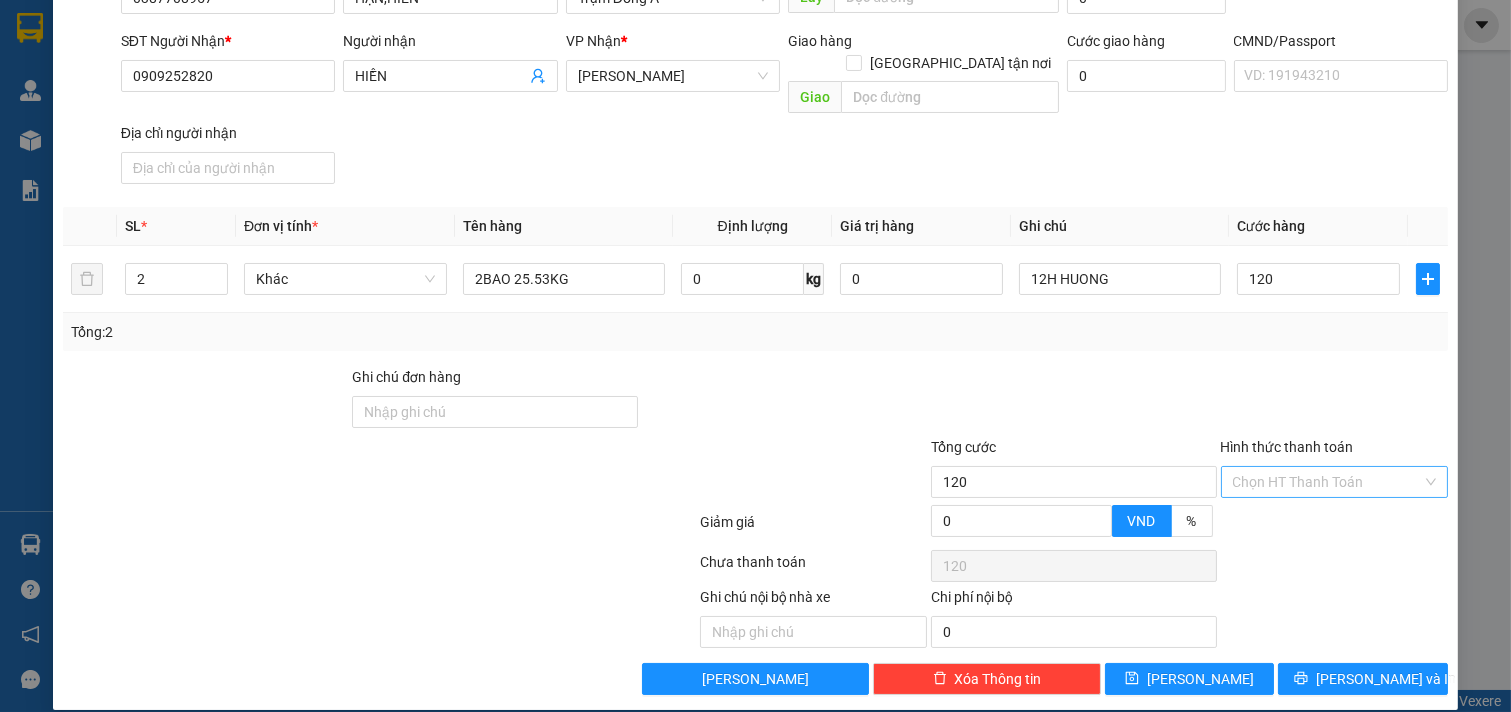 type on "120.000" 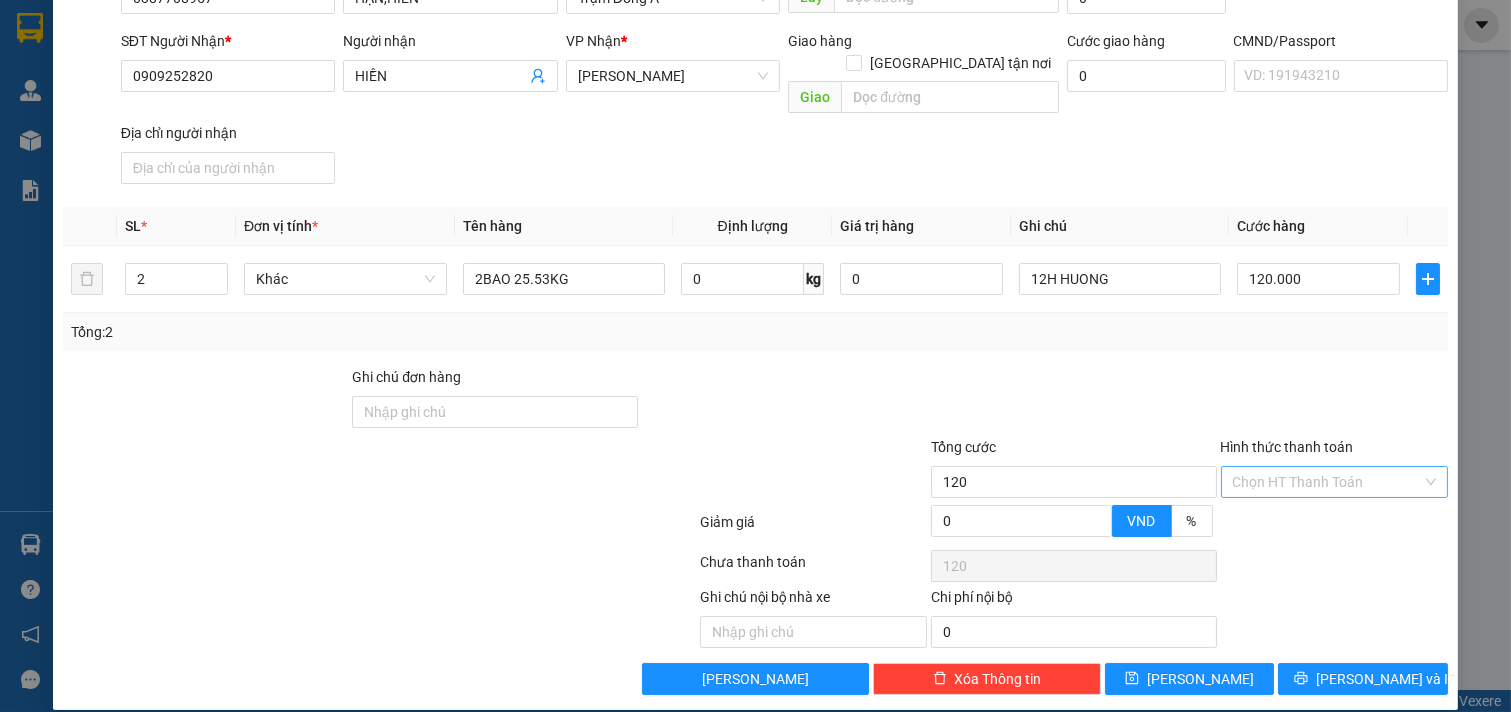 type on "120.000" 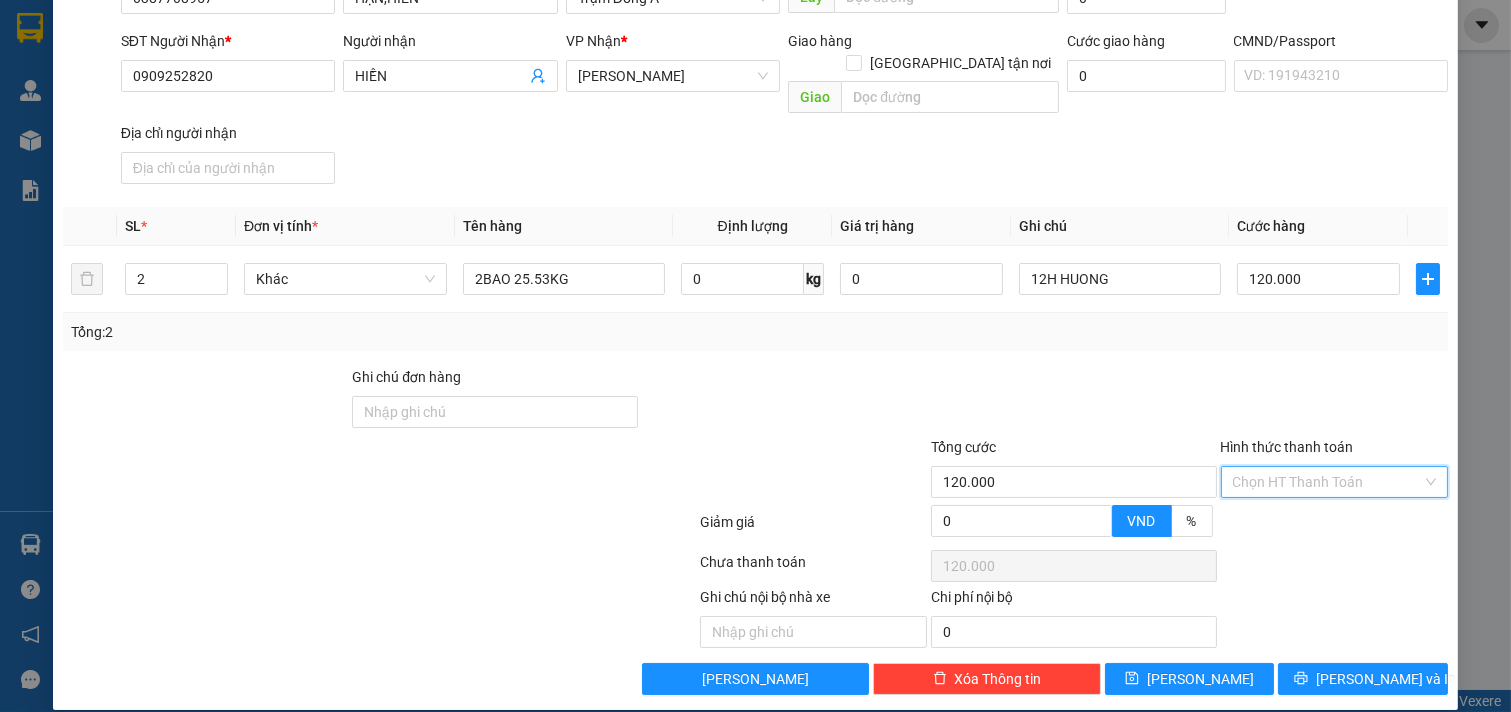 drag, startPoint x: 1366, startPoint y: 456, endPoint x: 1347, endPoint y: 493, distance: 41.59327 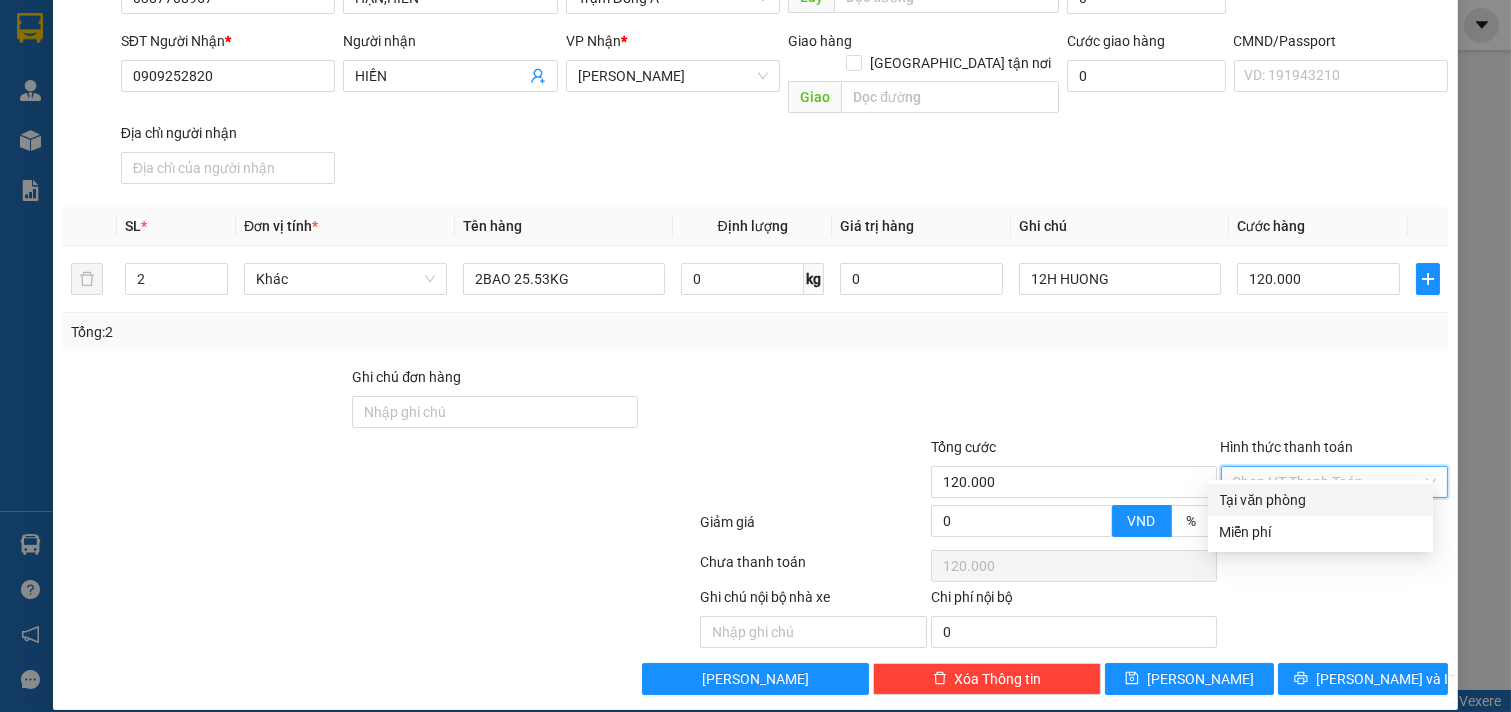 click on "Tại văn phòng" at bounding box center (1320, 500) 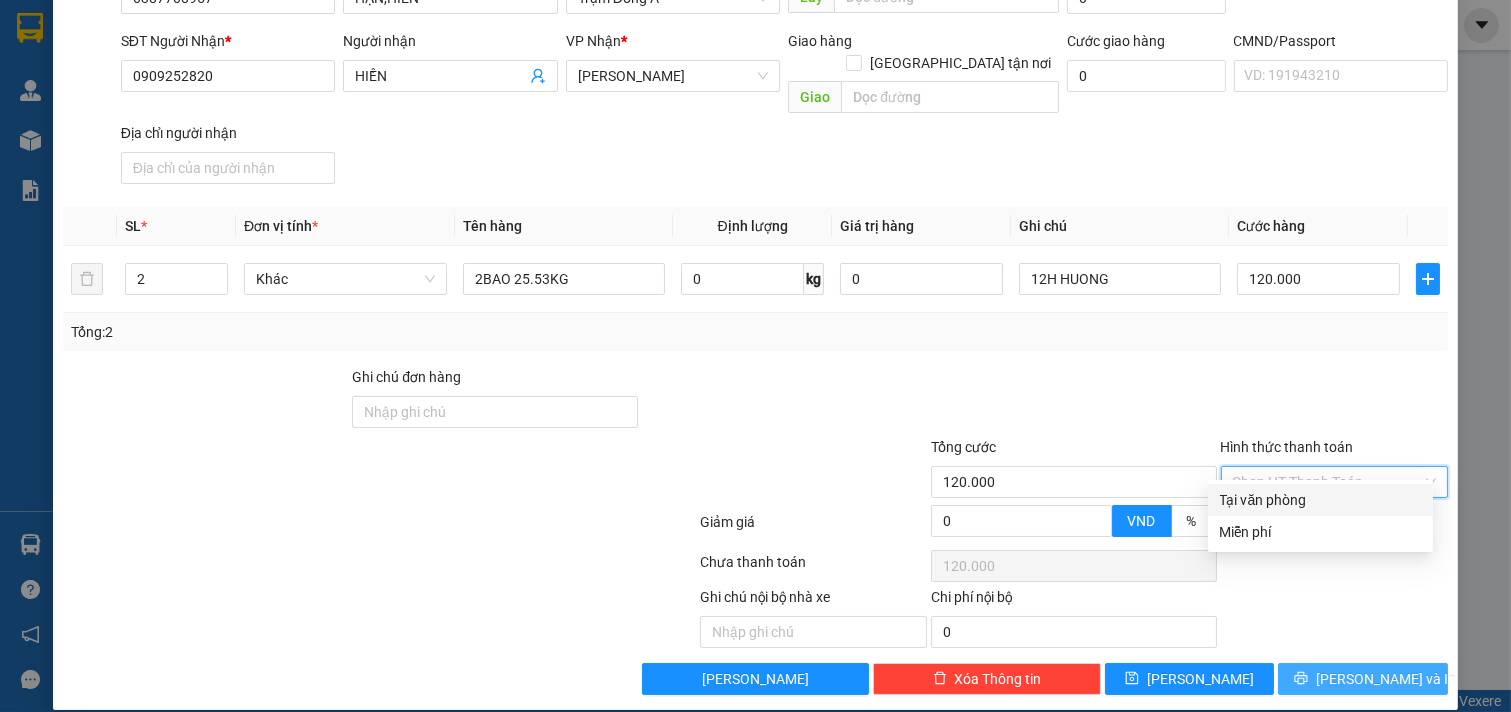 type on "0" 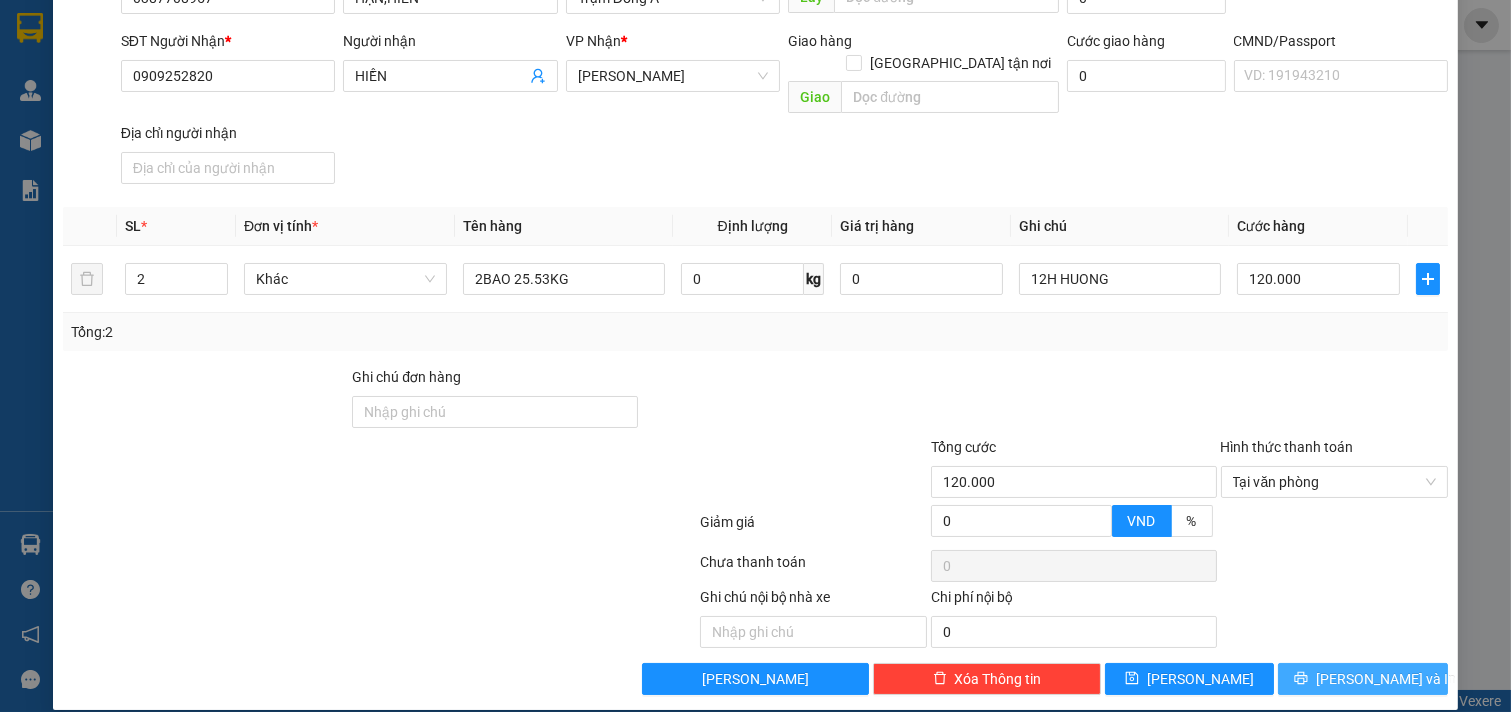 click on "[PERSON_NAME] và In" at bounding box center (1363, 679) 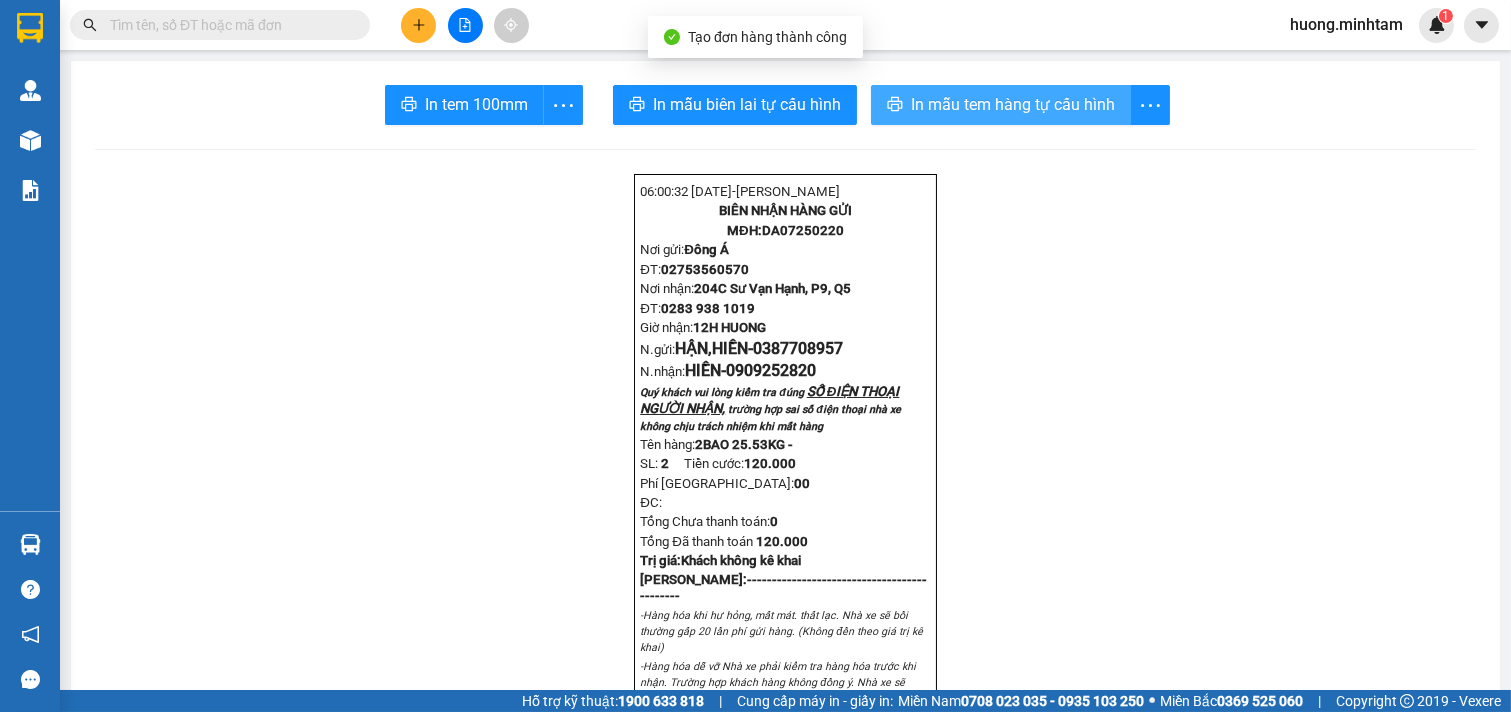 click on "In mẫu tem hàng tự cấu hình" at bounding box center [1001, 105] 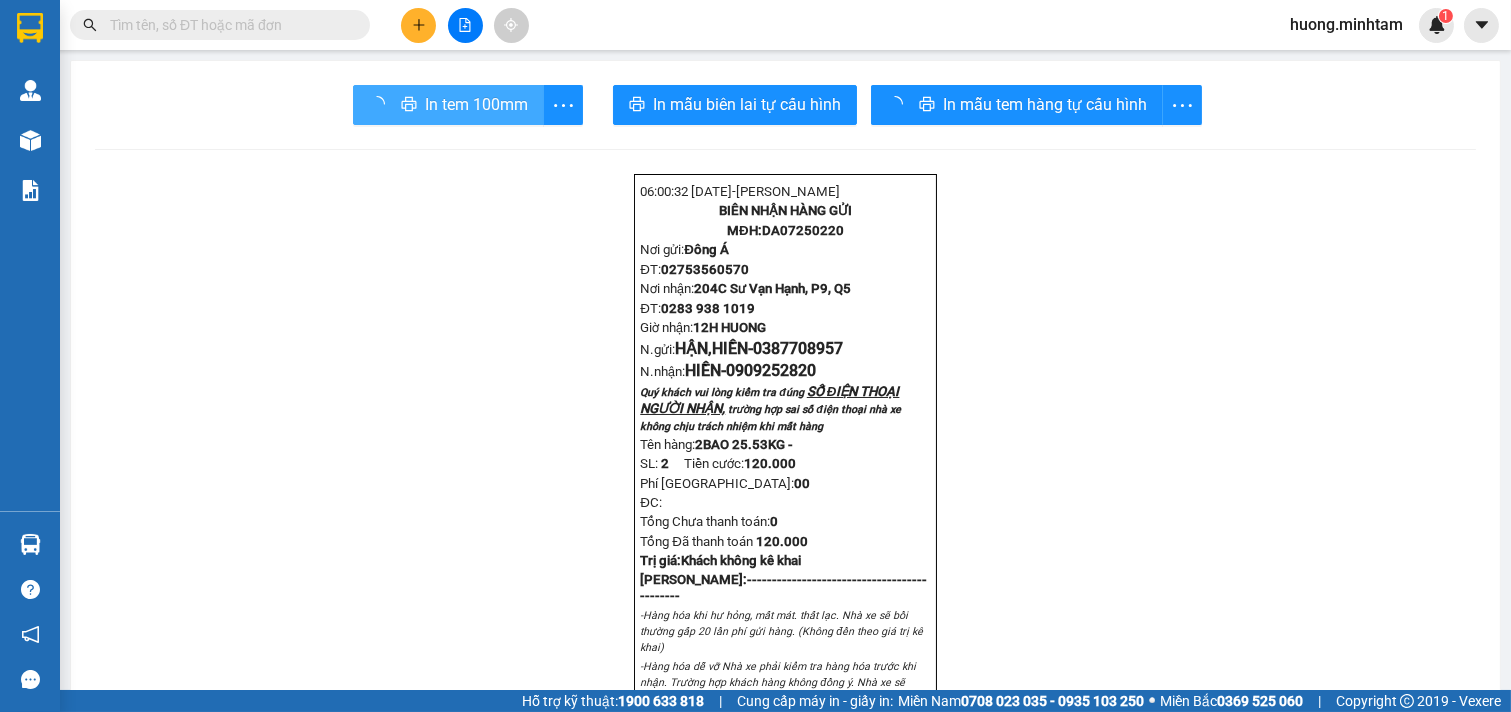 click on "In tem 100mm" at bounding box center (476, 104) 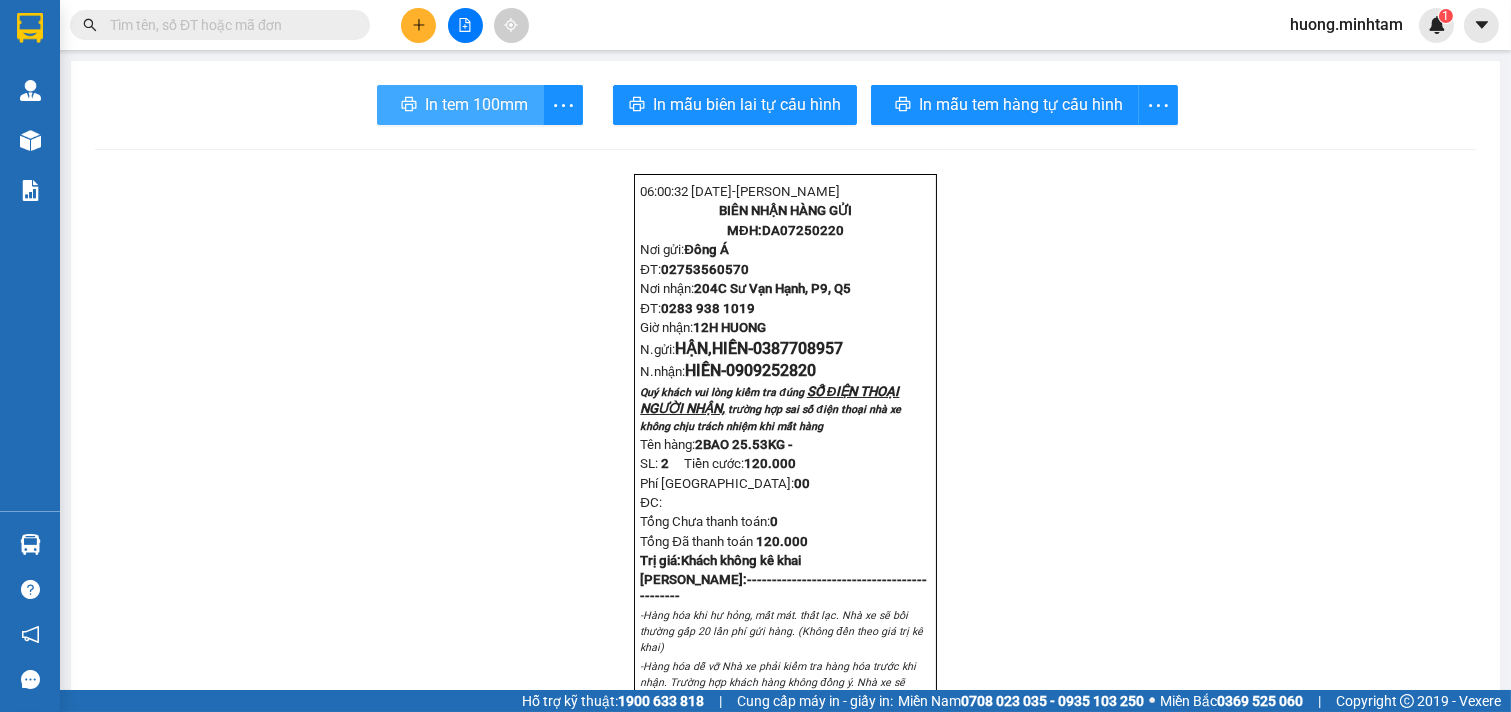 scroll, scrollTop: 0, scrollLeft: 0, axis: both 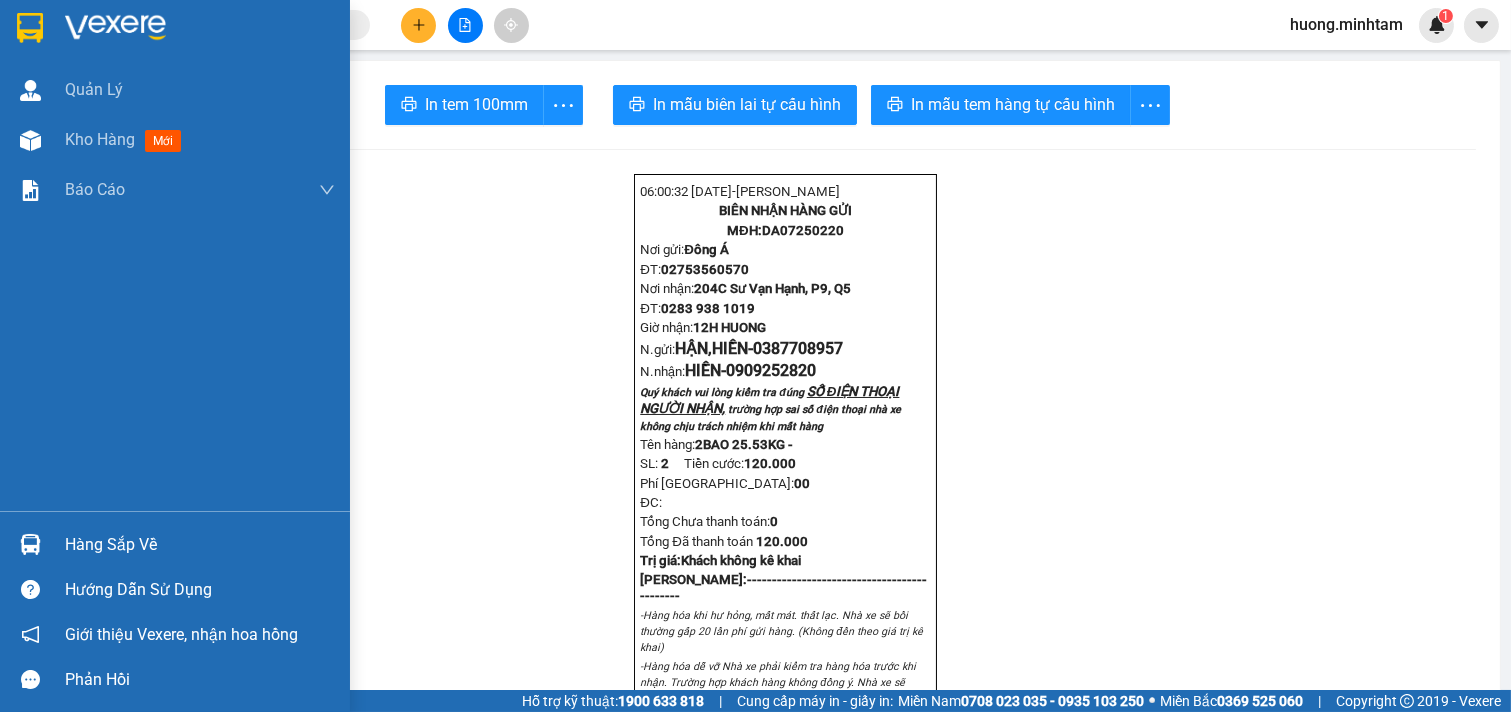 click on "Kho hàng" at bounding box center (100, 139) 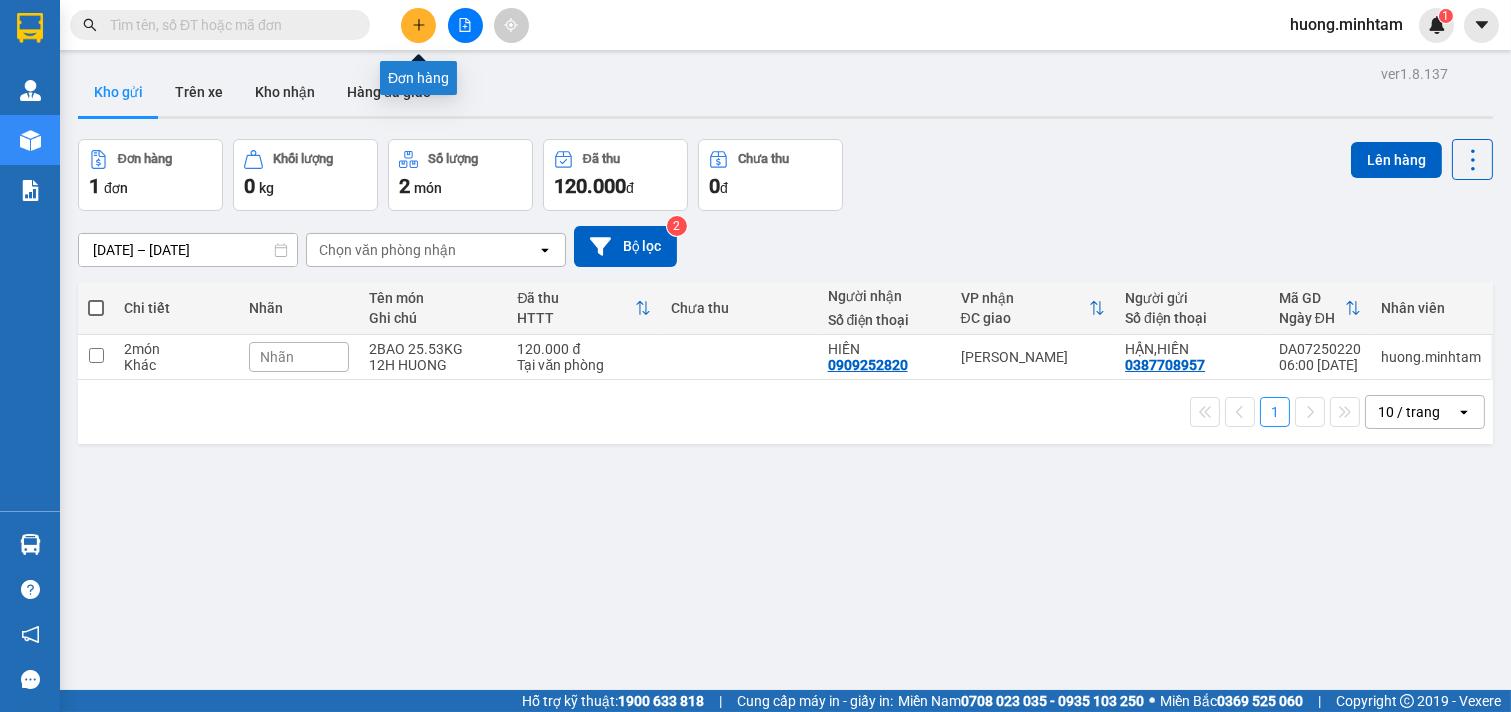 click 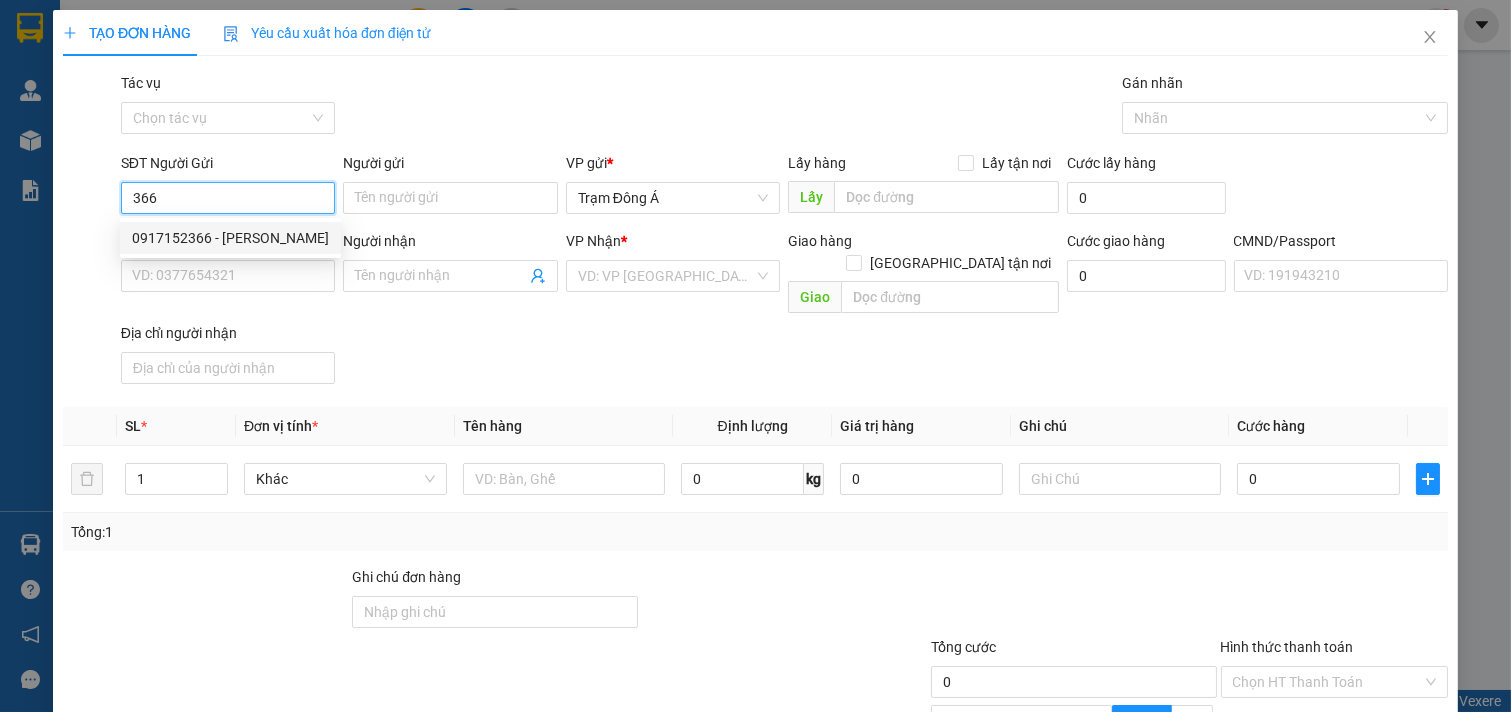 click on "0917152366 - [PERSON_NAME]" at bounding box center [230, 238] 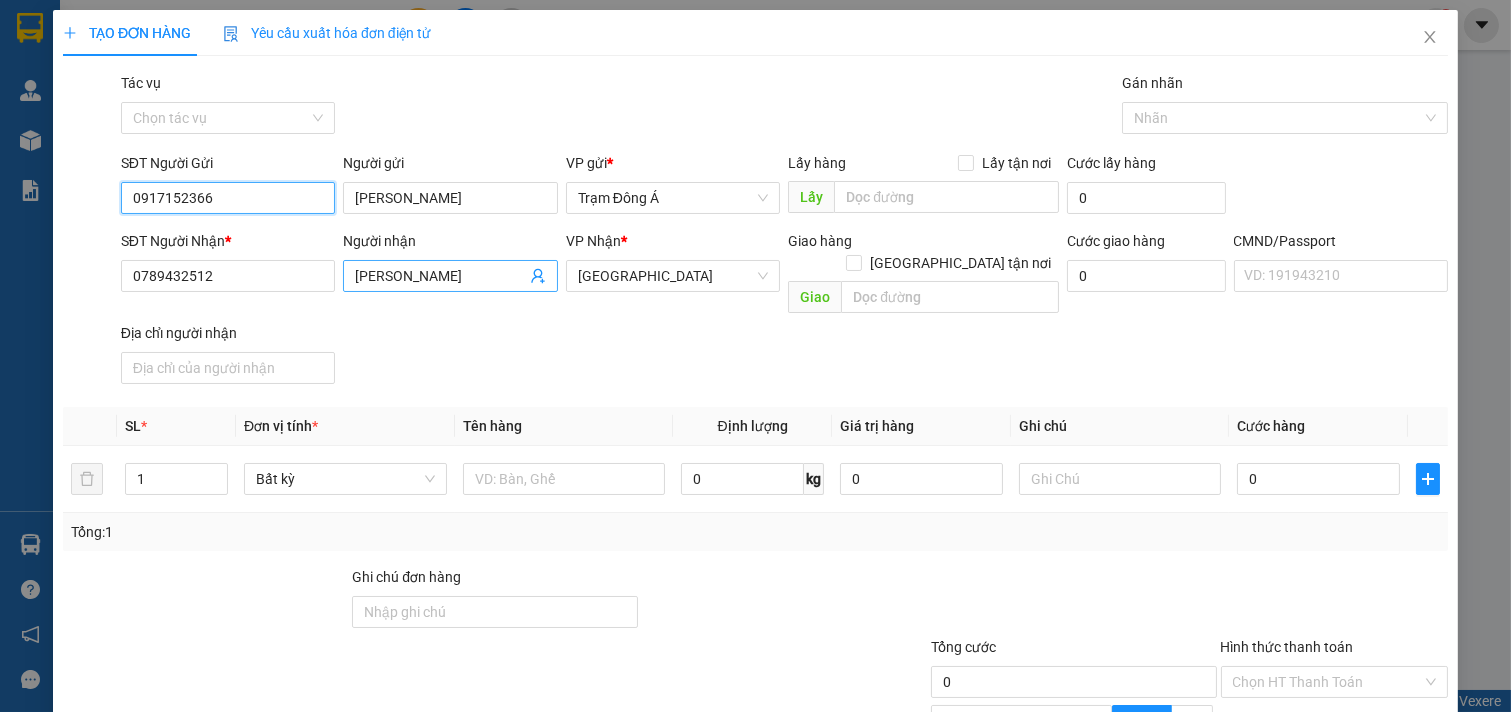 type on "0917152366" 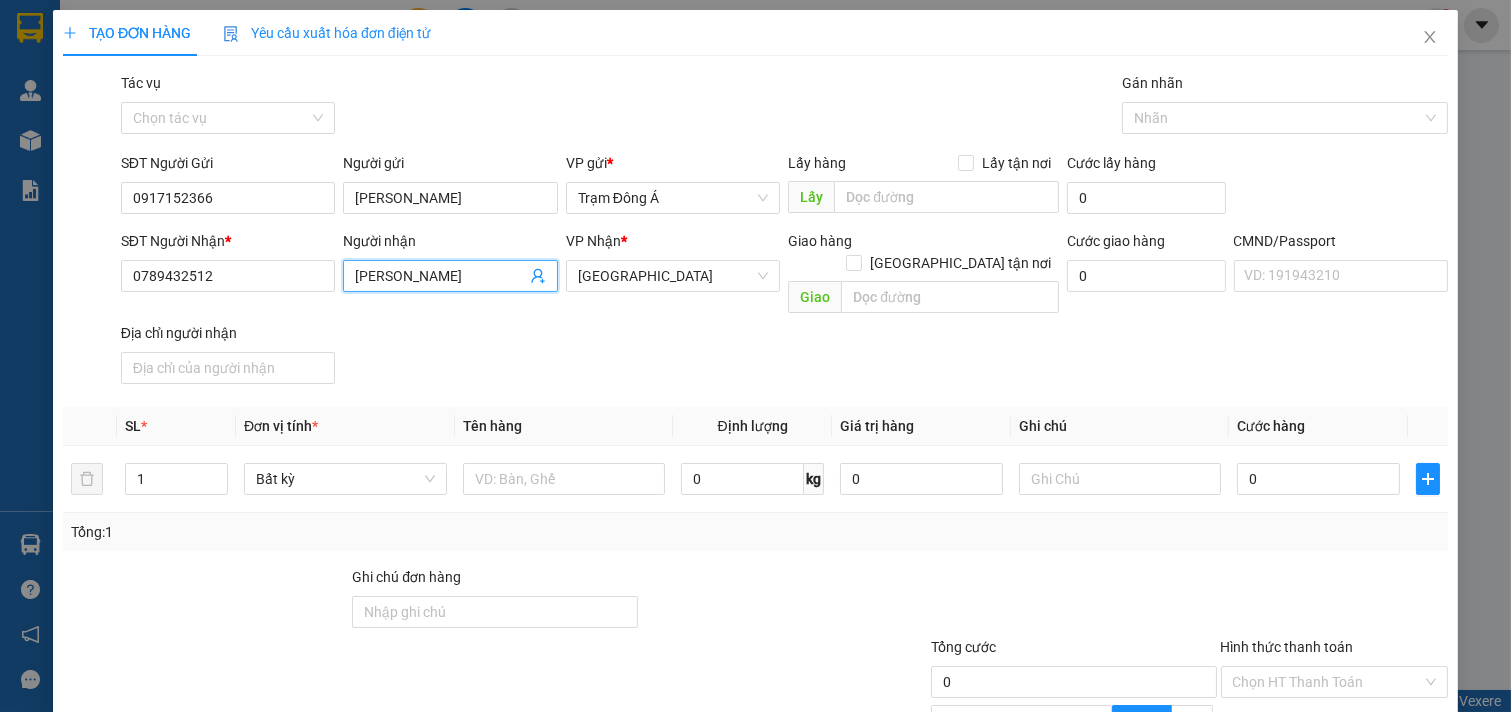 click 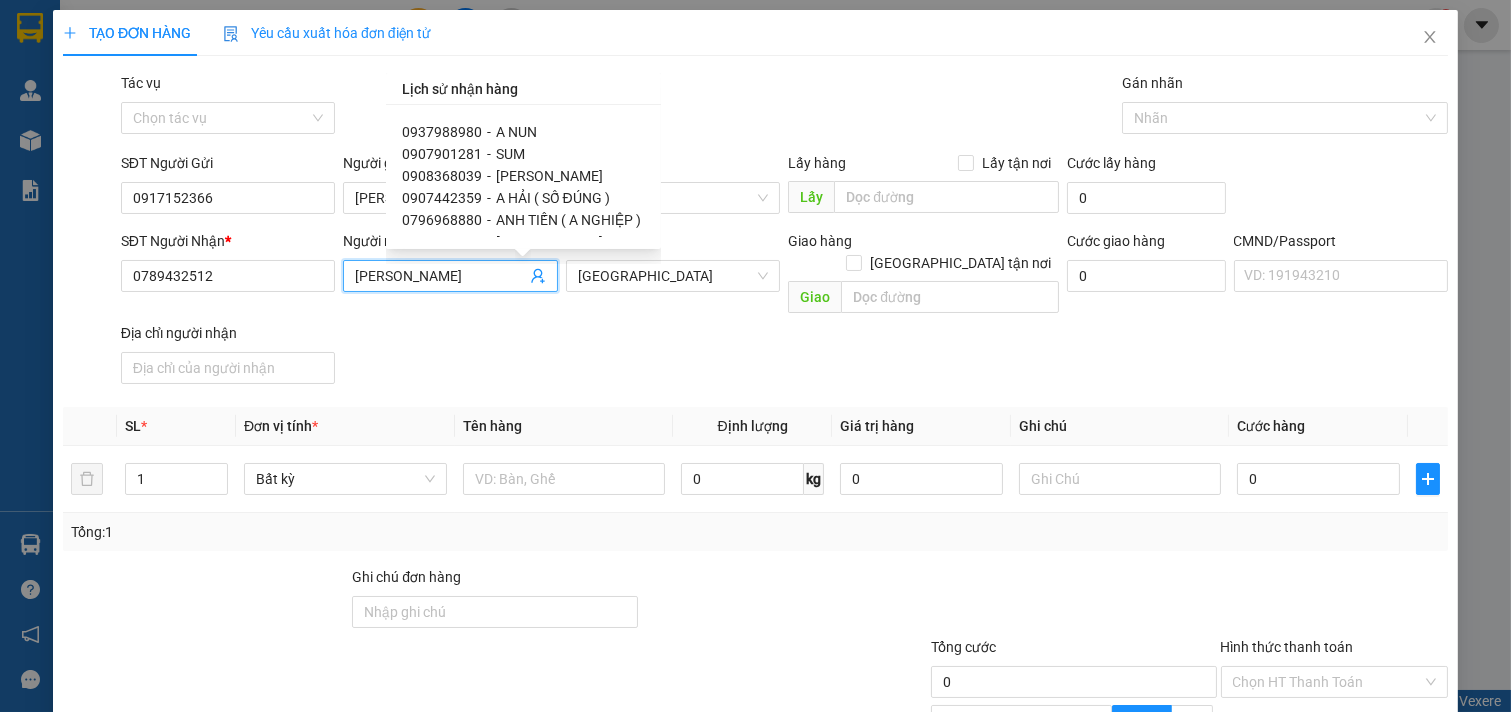 scroll, scrollTop: 1183, scrollLeft: 0, axis: vertical 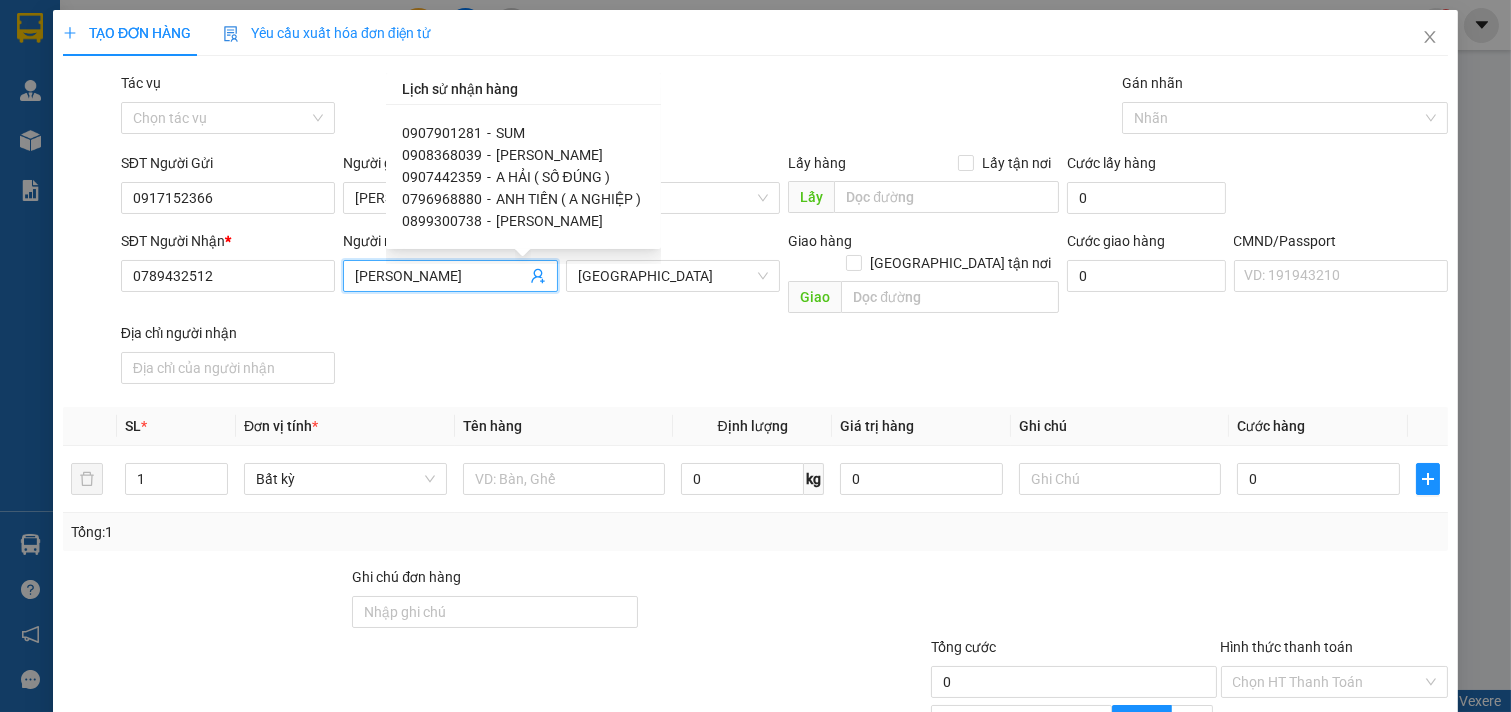 click on "ANH TIẾN ( A NGHIỆP )" at bounding box center (568, 199) 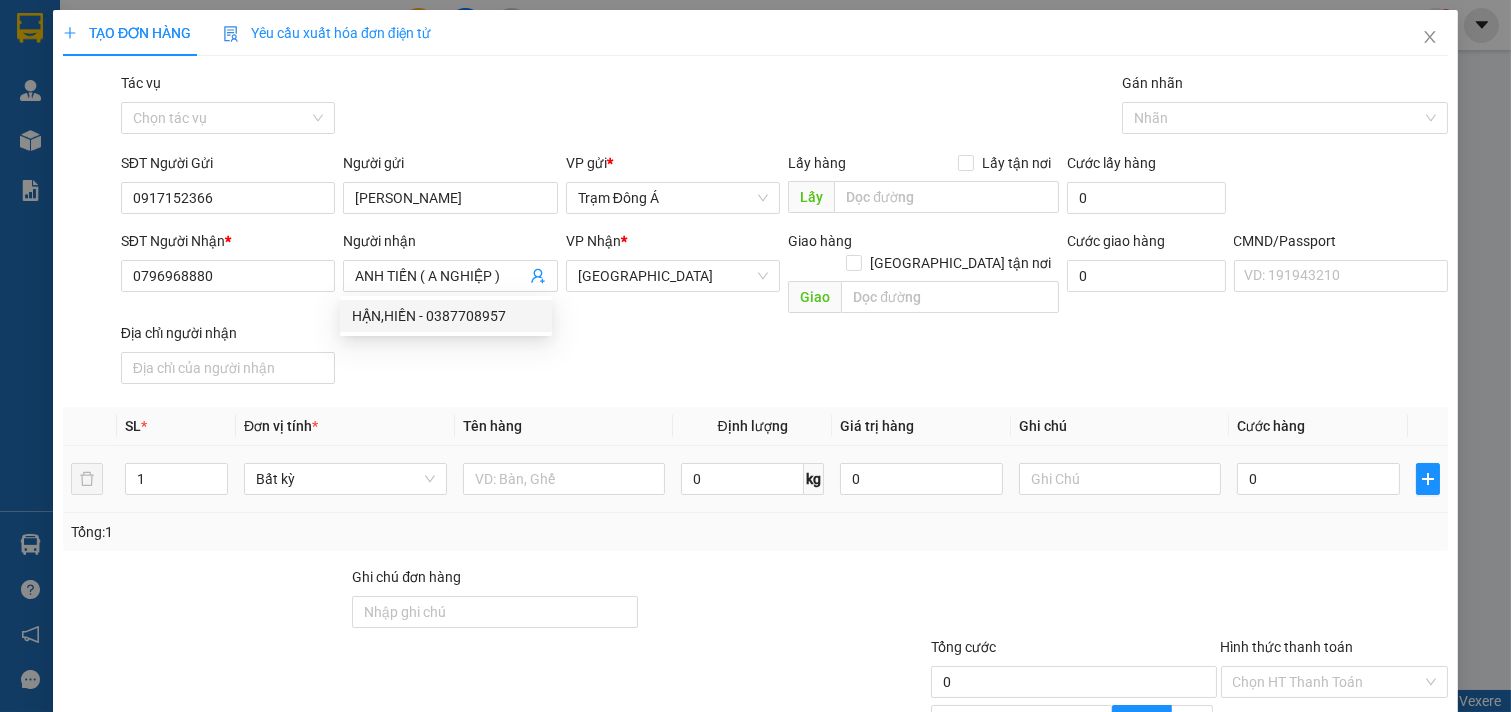 click at bounding box center (564, 479) 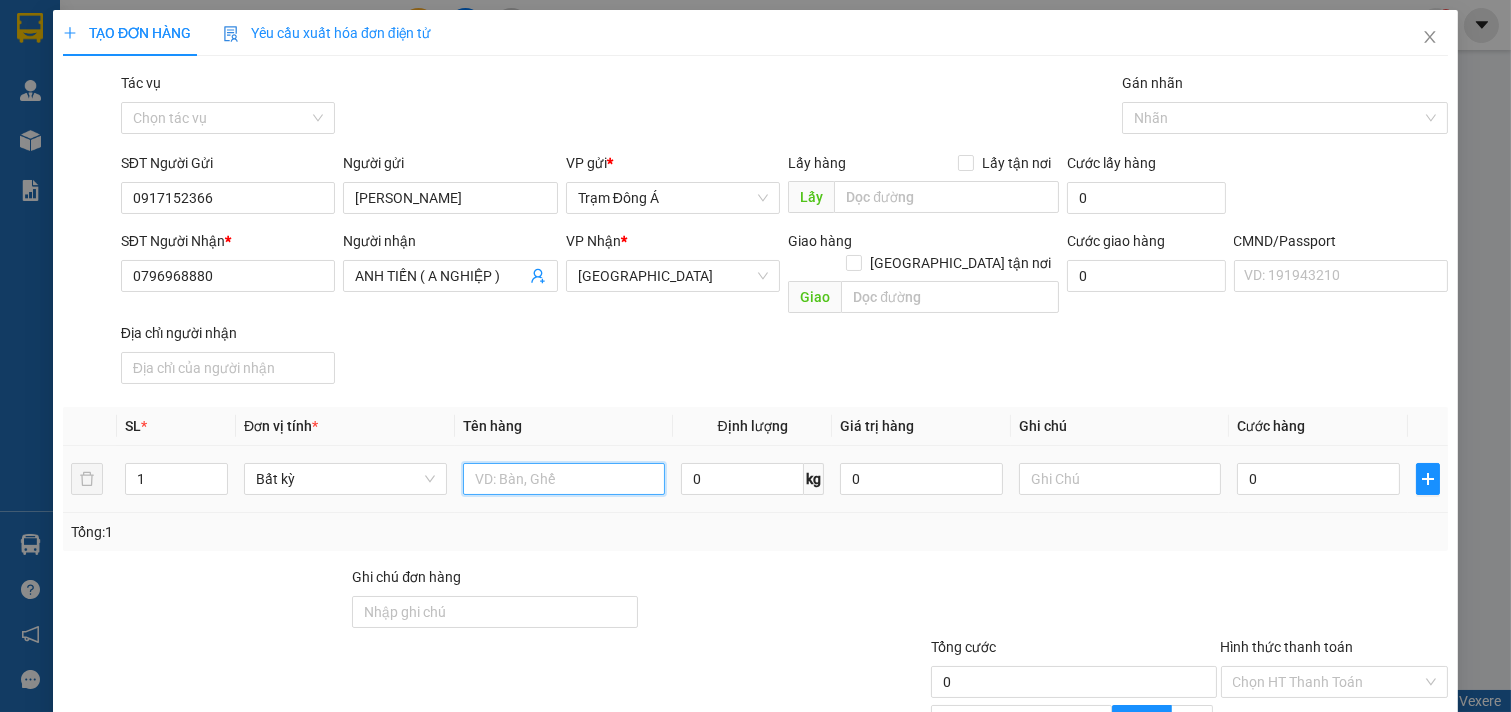 click at bounding box center [564, 479] 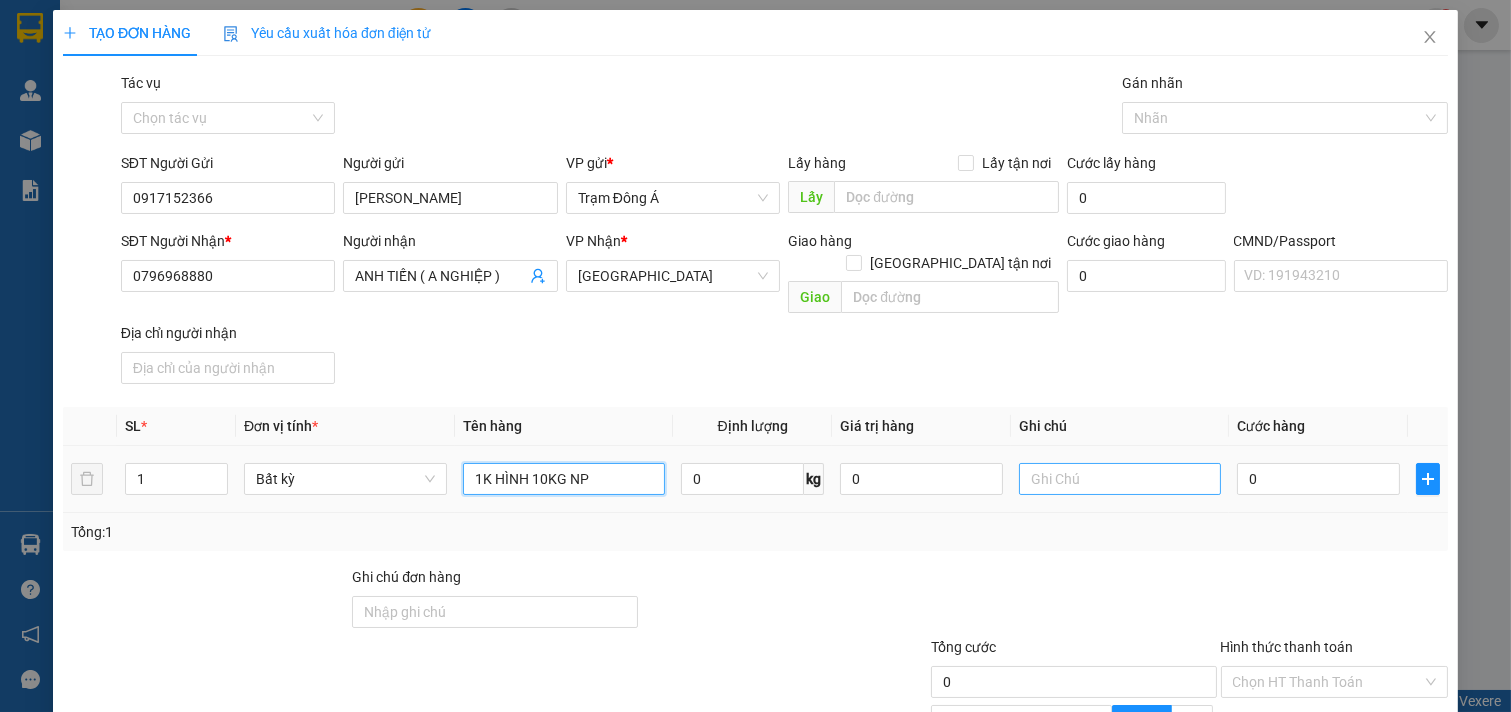 type on "1K HÌNH 10KG NP" 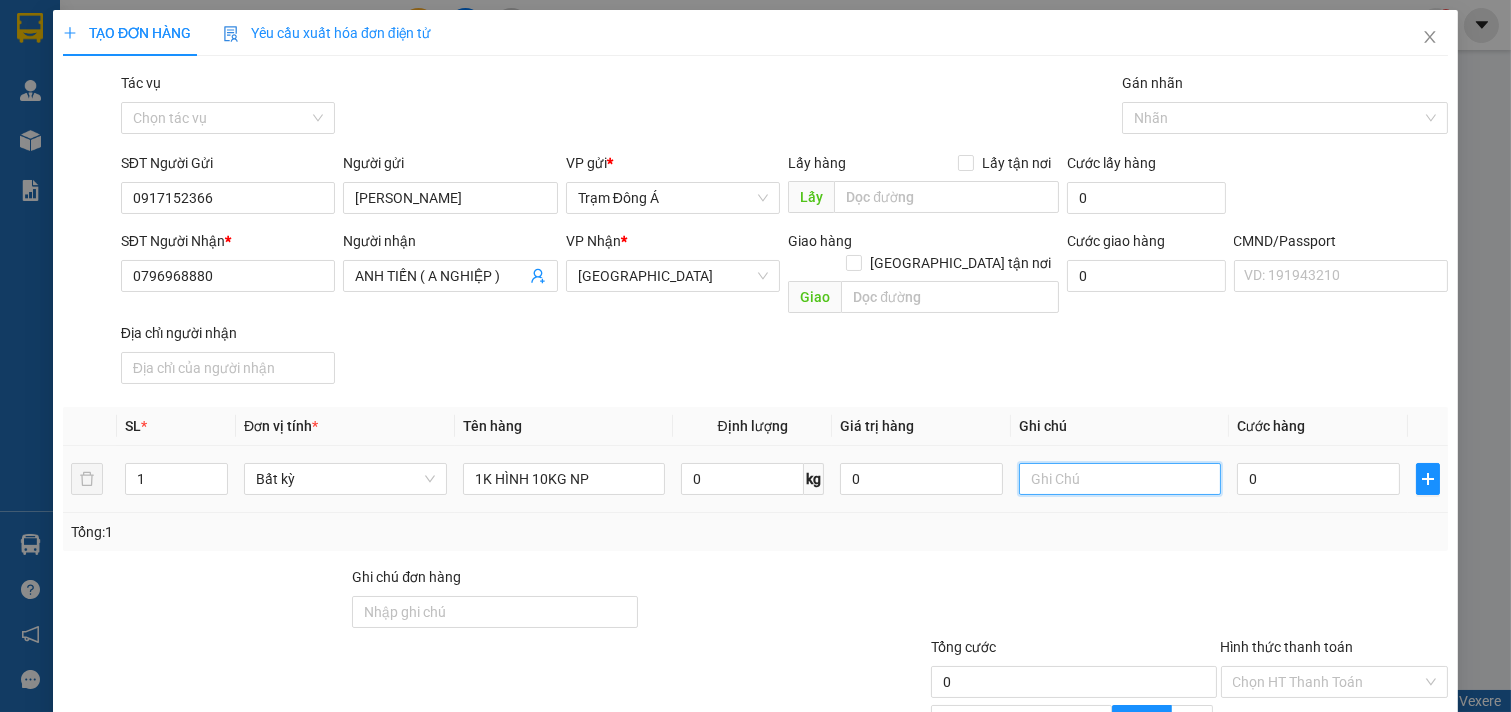click at bounding box center (1120, 479) 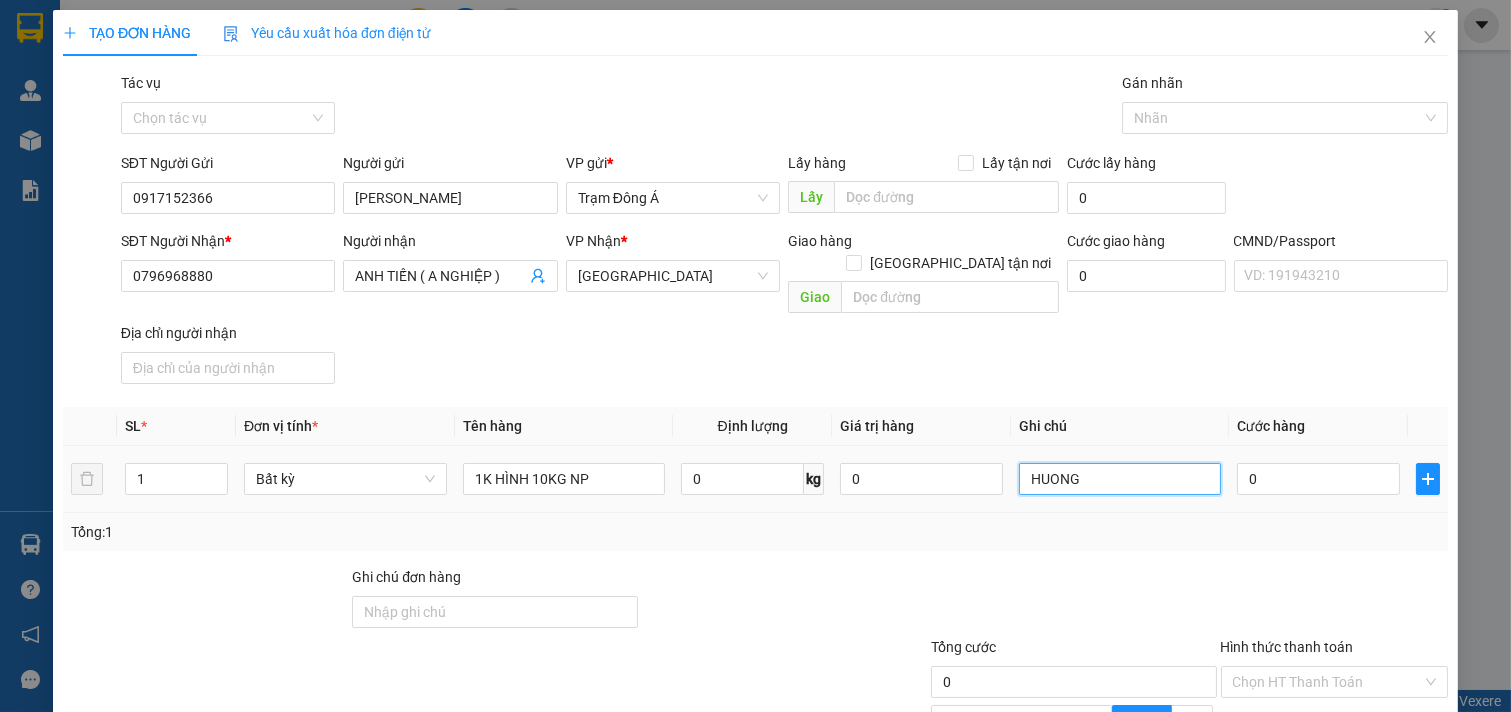 type on "HUONG" 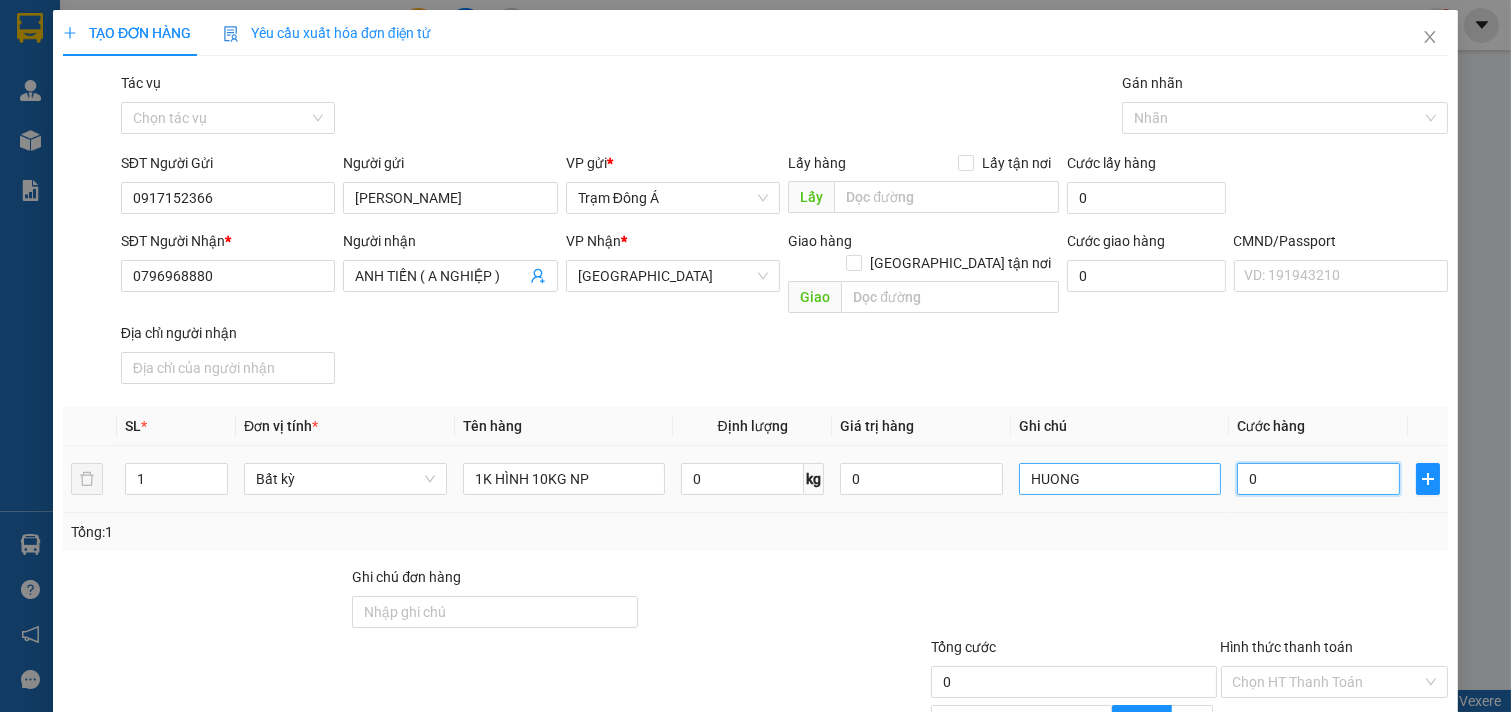 type on "3" 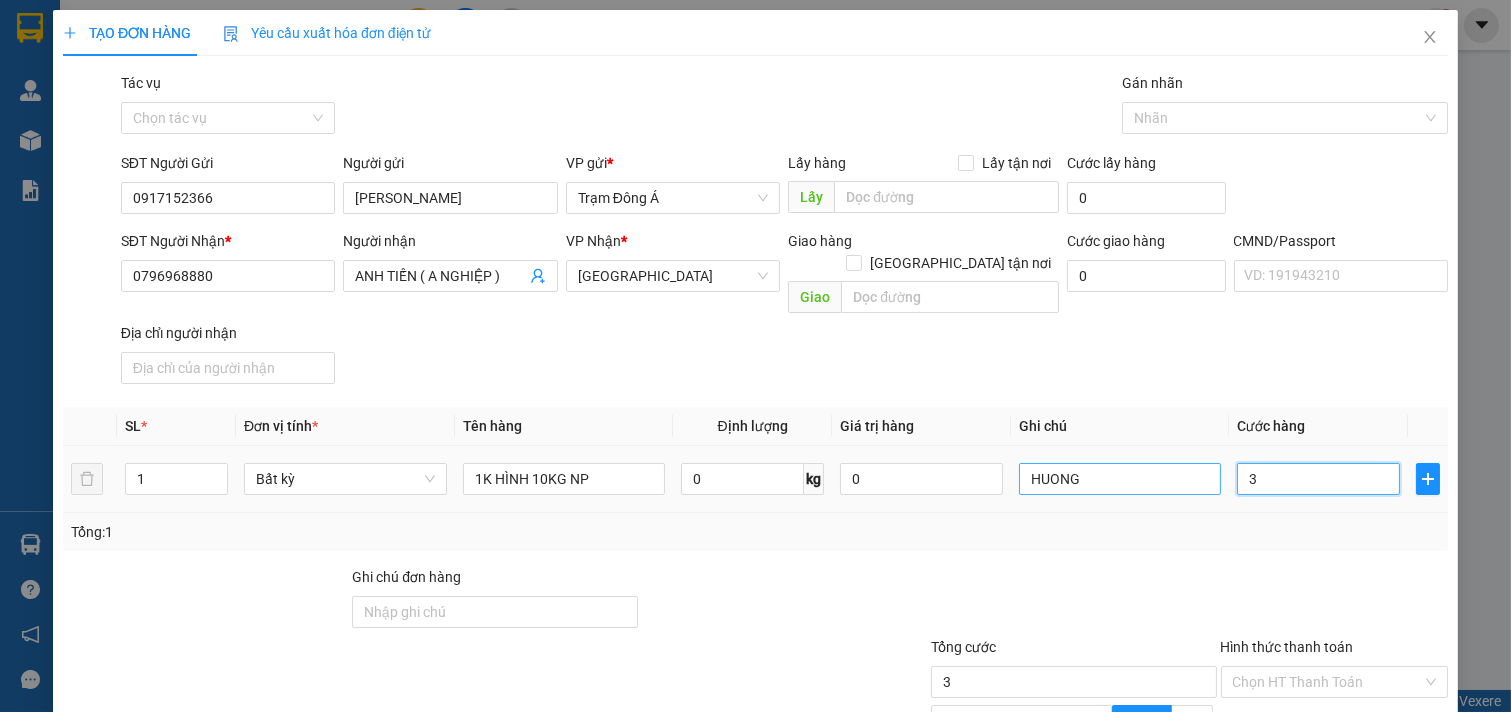type on "30" 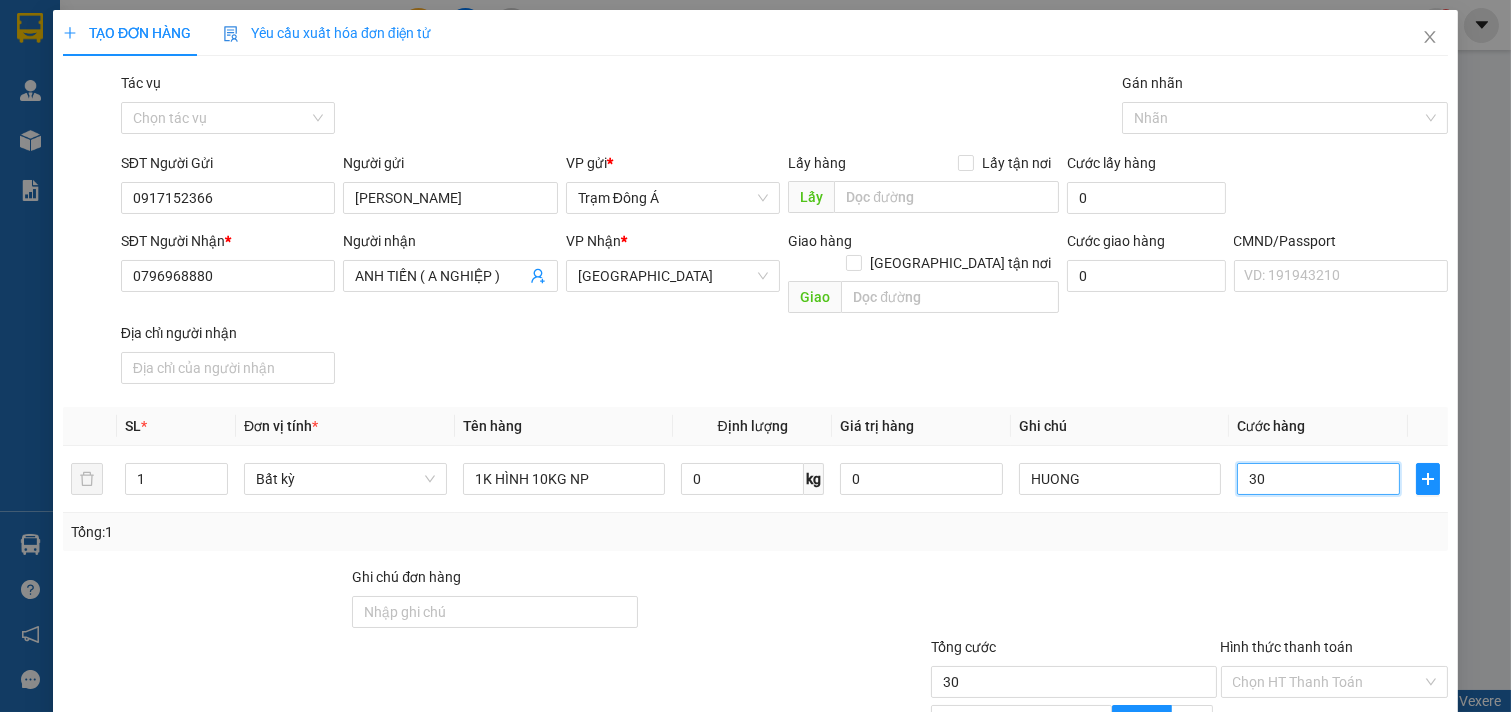 scroll, scrollTop: 200, scrollLeft: 0, axis: vertical 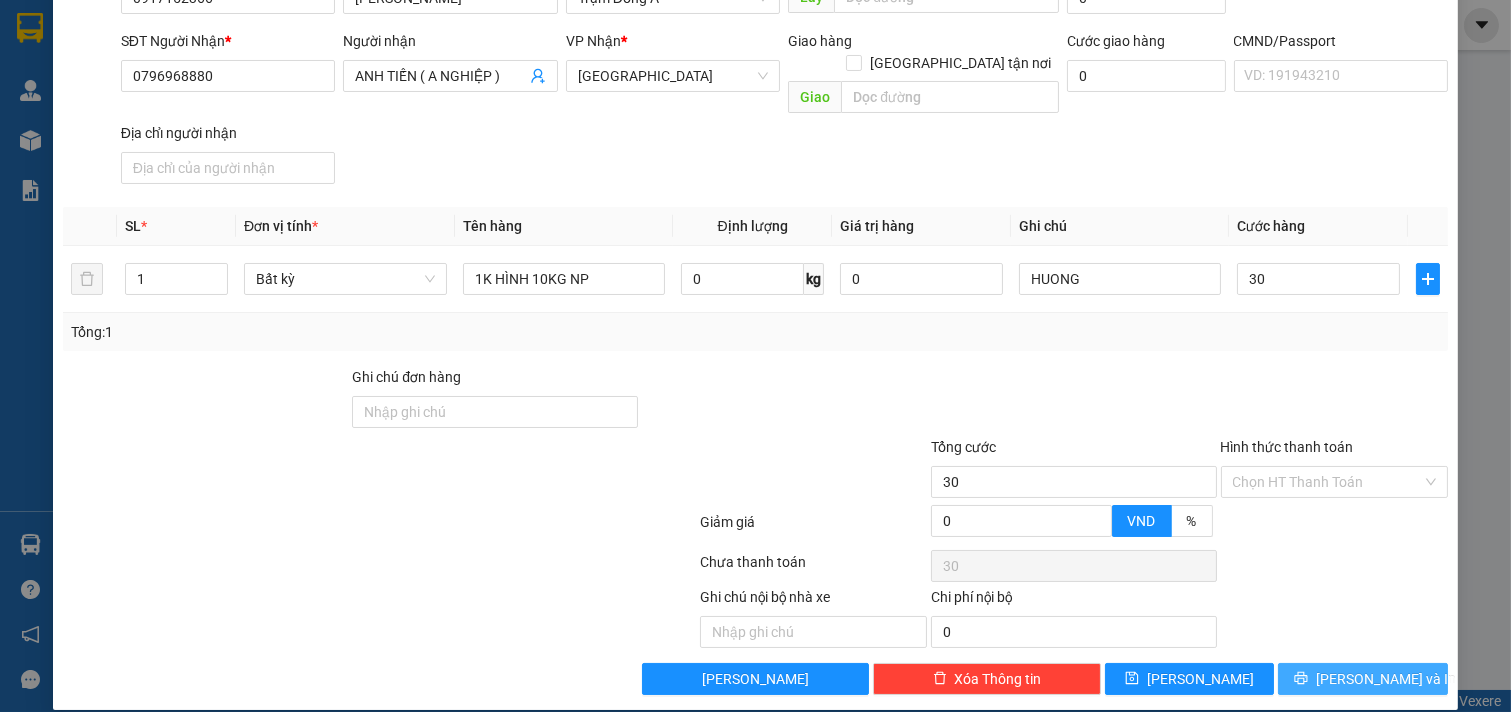 type on "30.000" 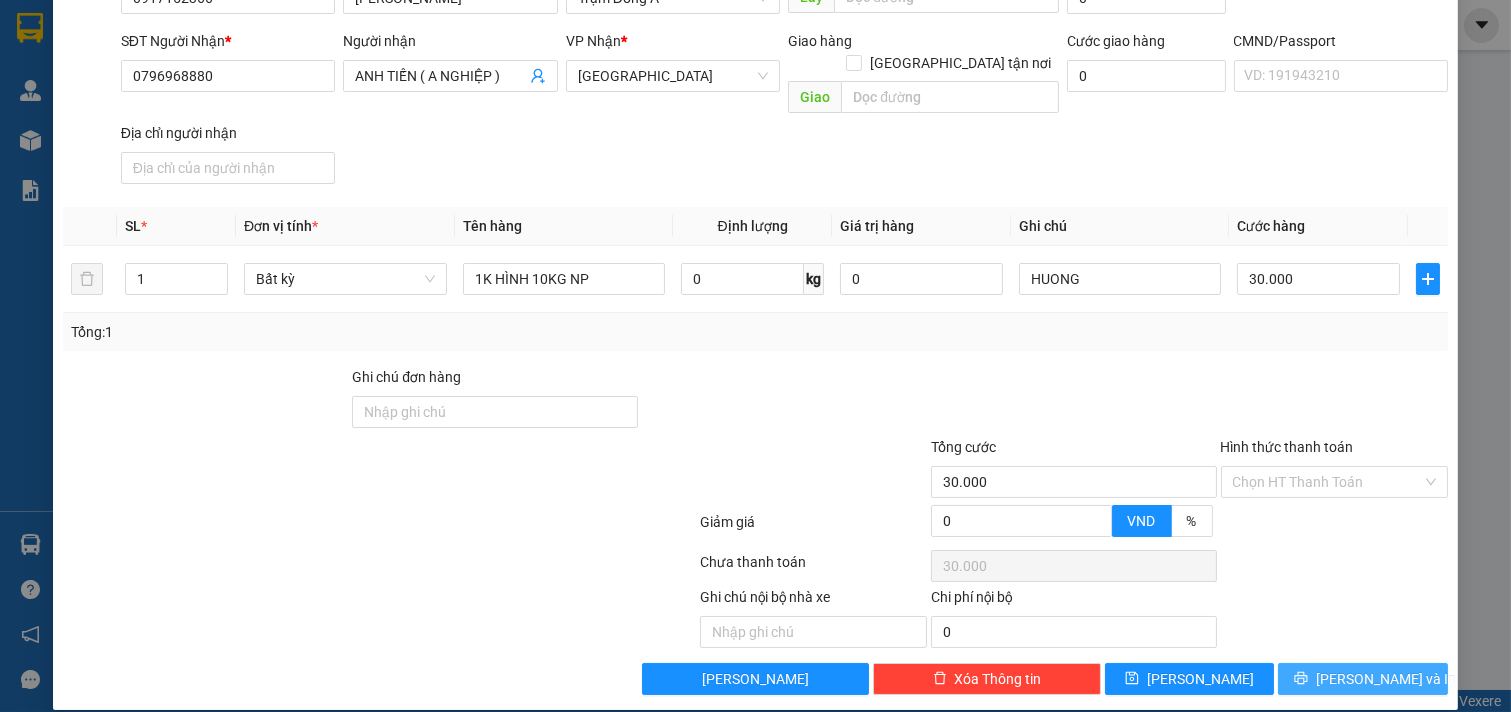 drag, startPoint x: 1337, startPoint y: 648, endPoint x: 1482, endPoint y: 468, distance: 231.13849 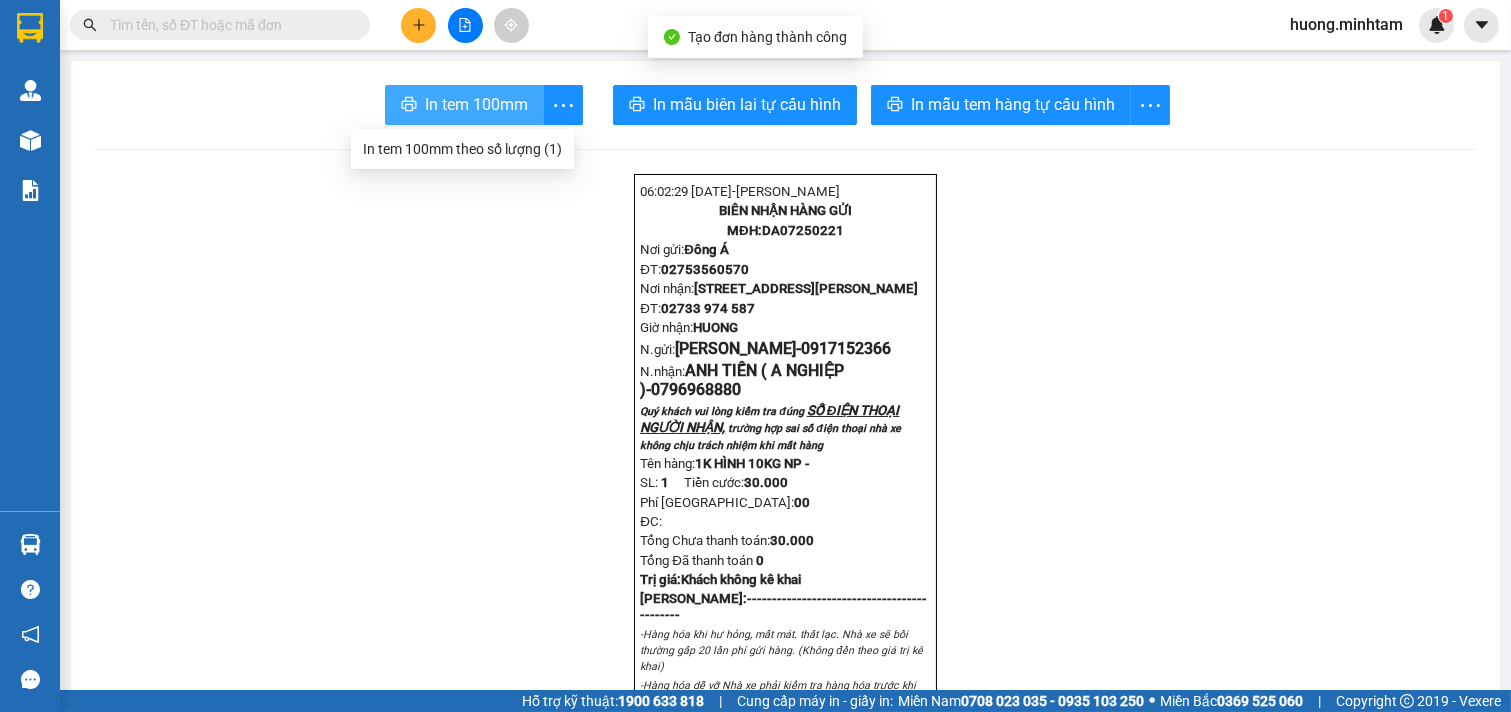 click on "In tem 100mm" at bounding box center [464, 105] 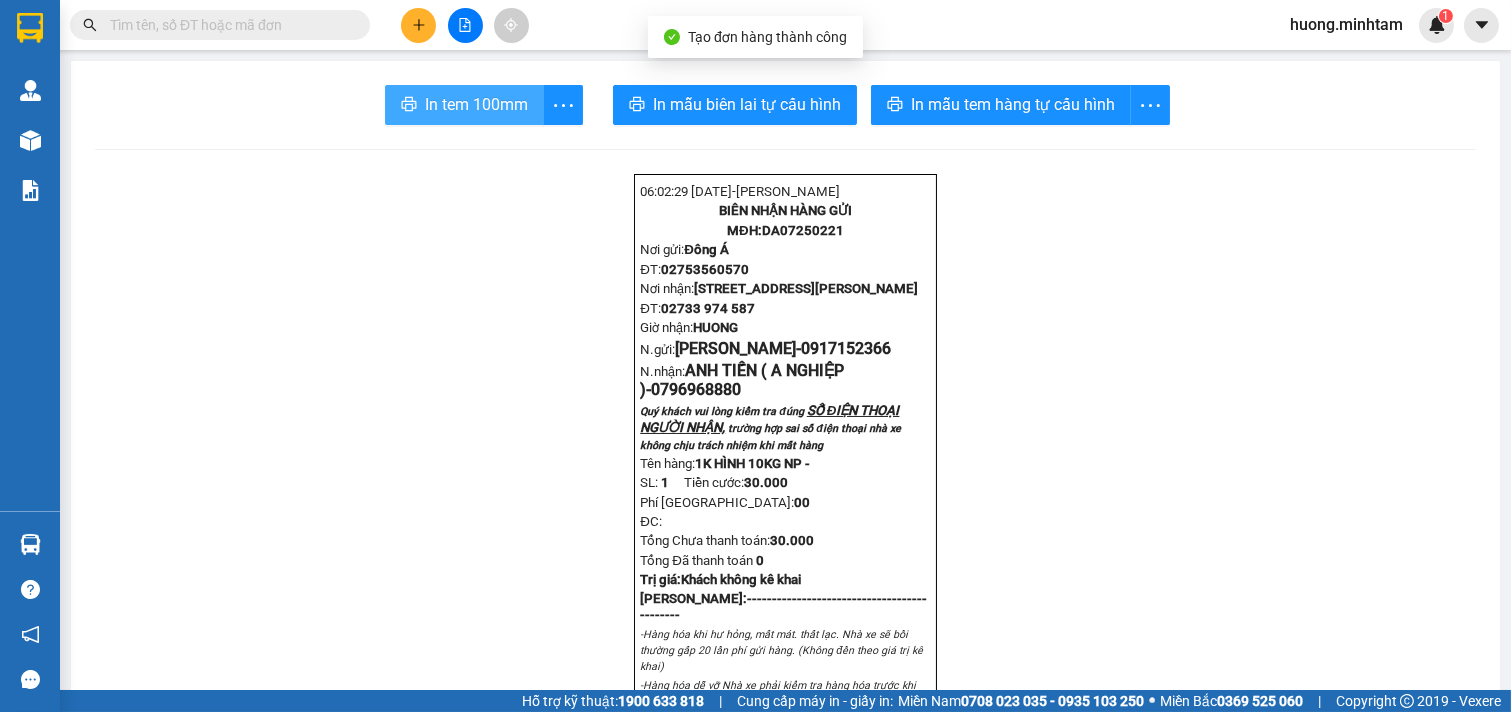 scroll, scrollTop: 0, scrollLeft: 0, axis: both 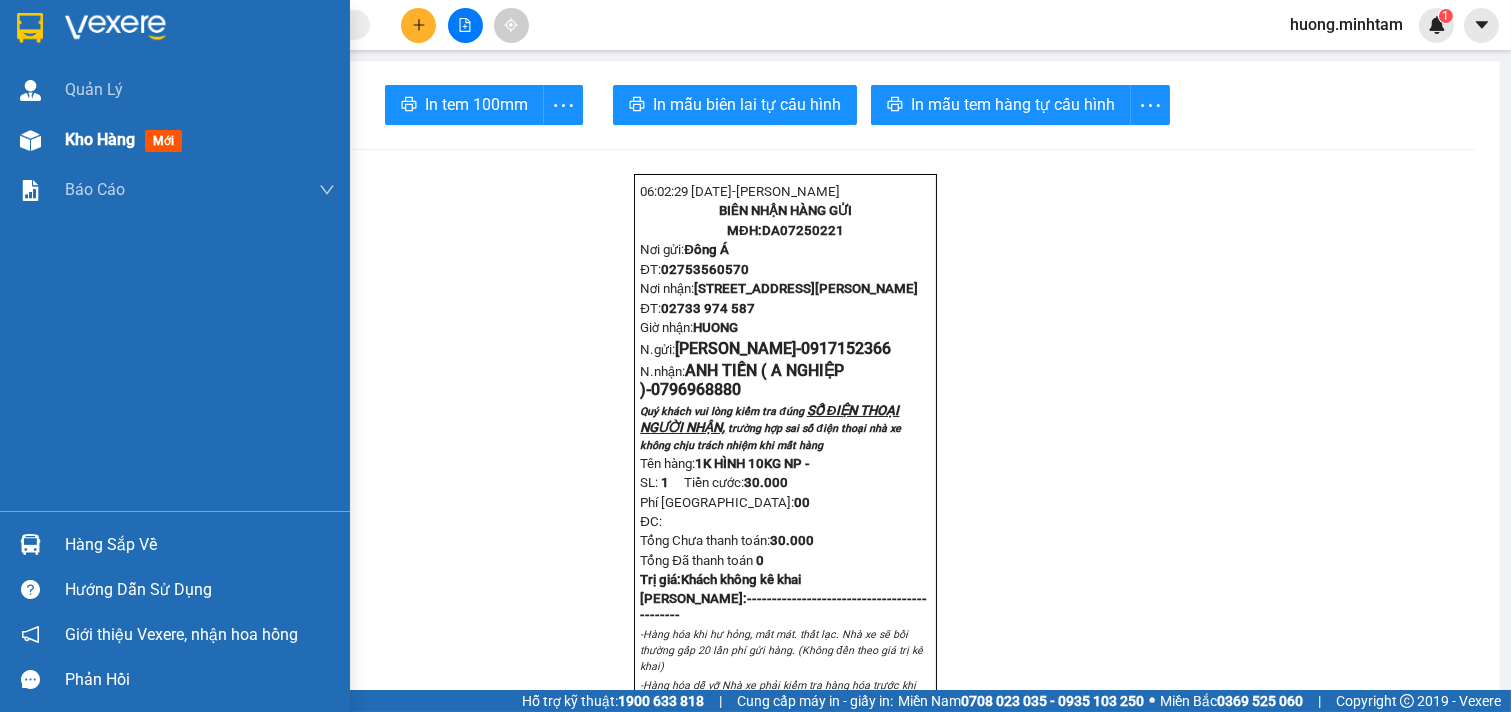 click on "Kho hàng mới" at bounding box center [200, 140] 